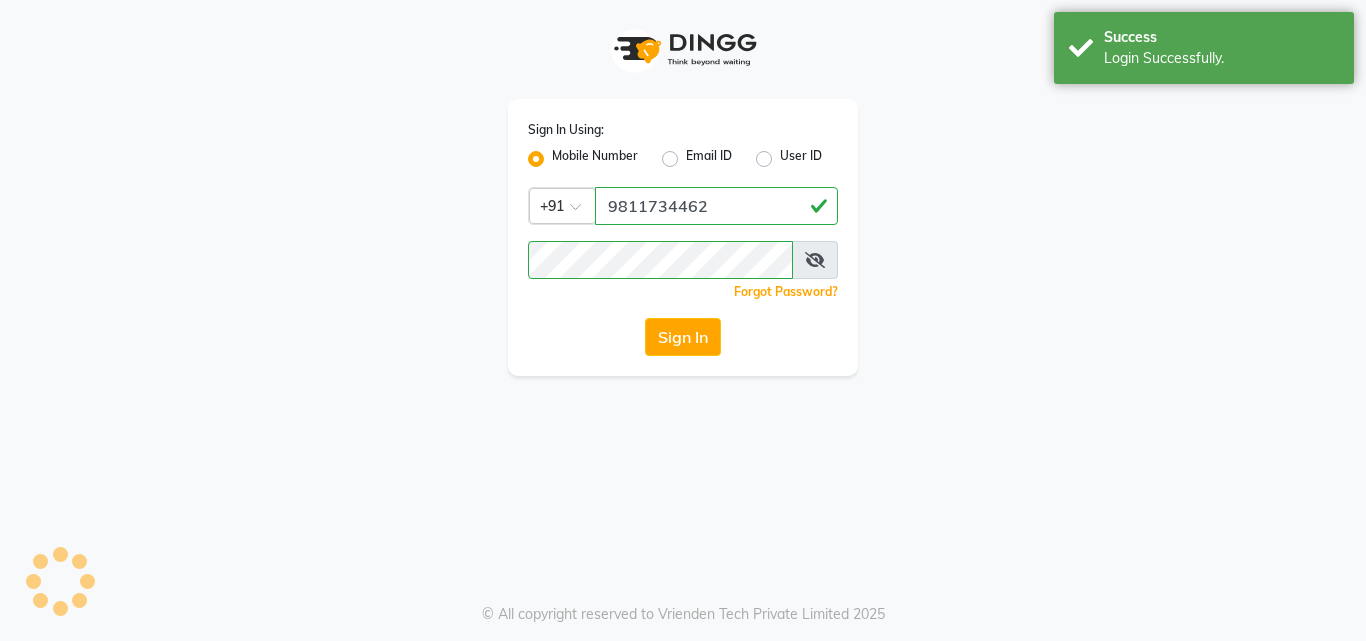 scroll, scrollTop: 0, scrollLeft: 0, axis: both 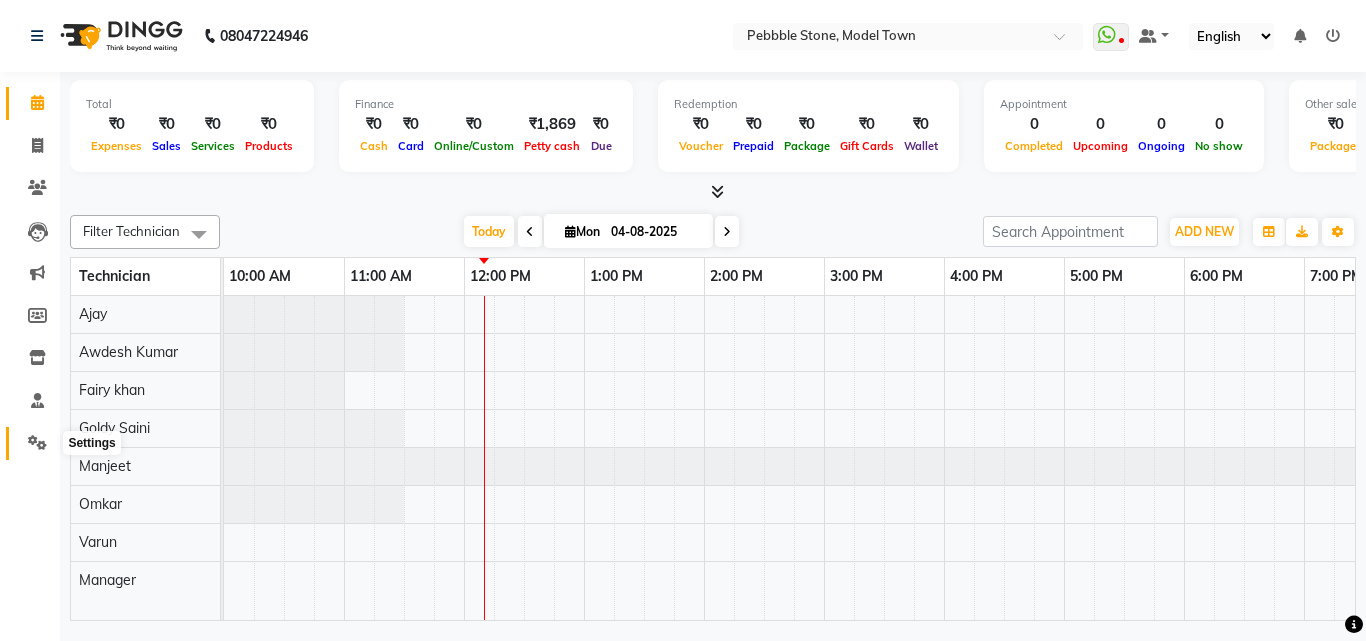 click 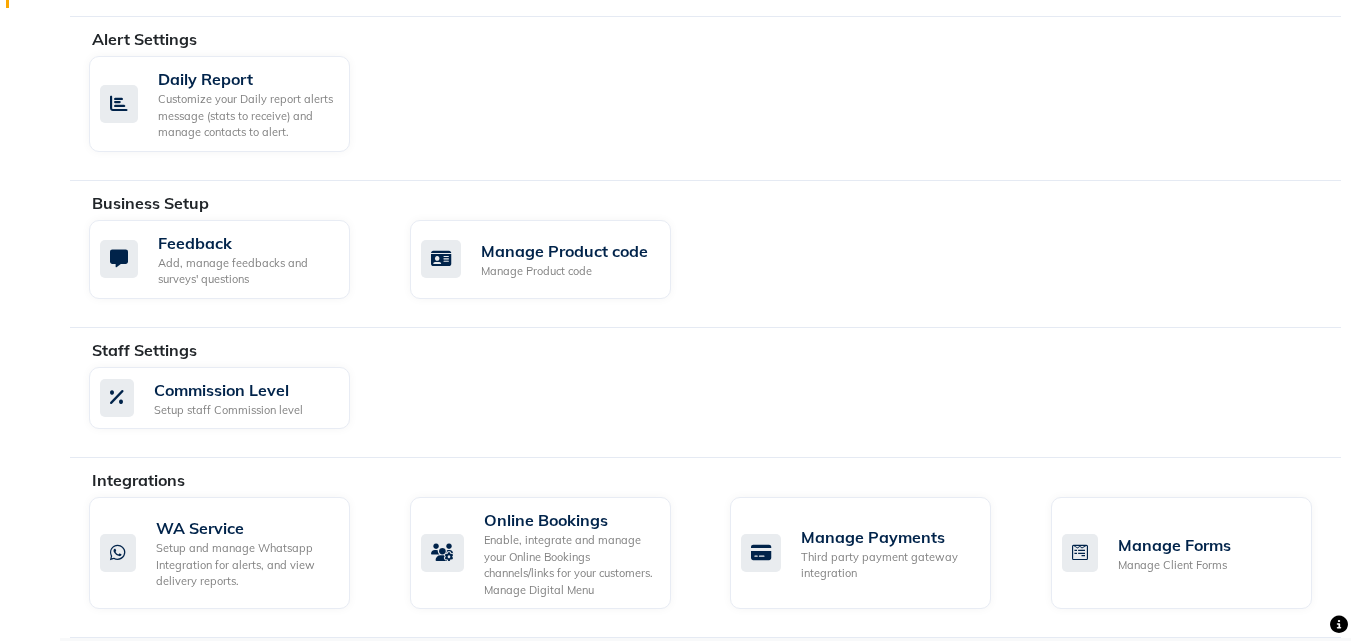 scroll, scrollTop: 457, scrollLeft: 0, axis: vertical 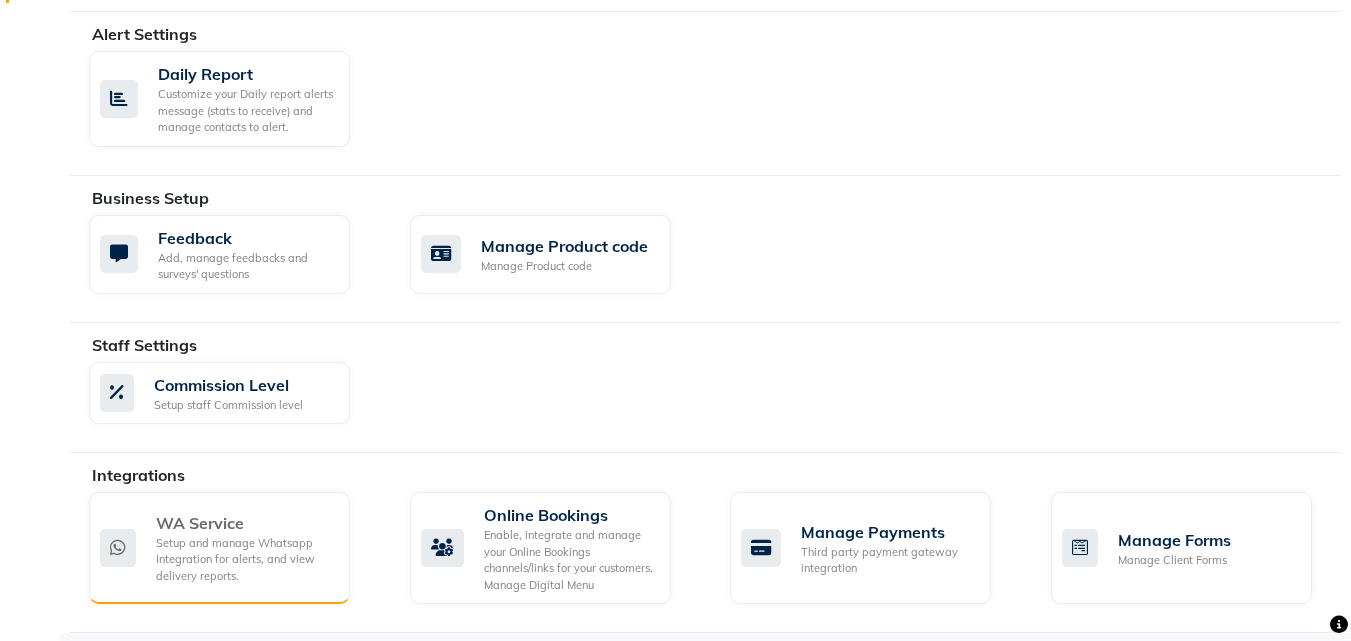 click on "WA Service" 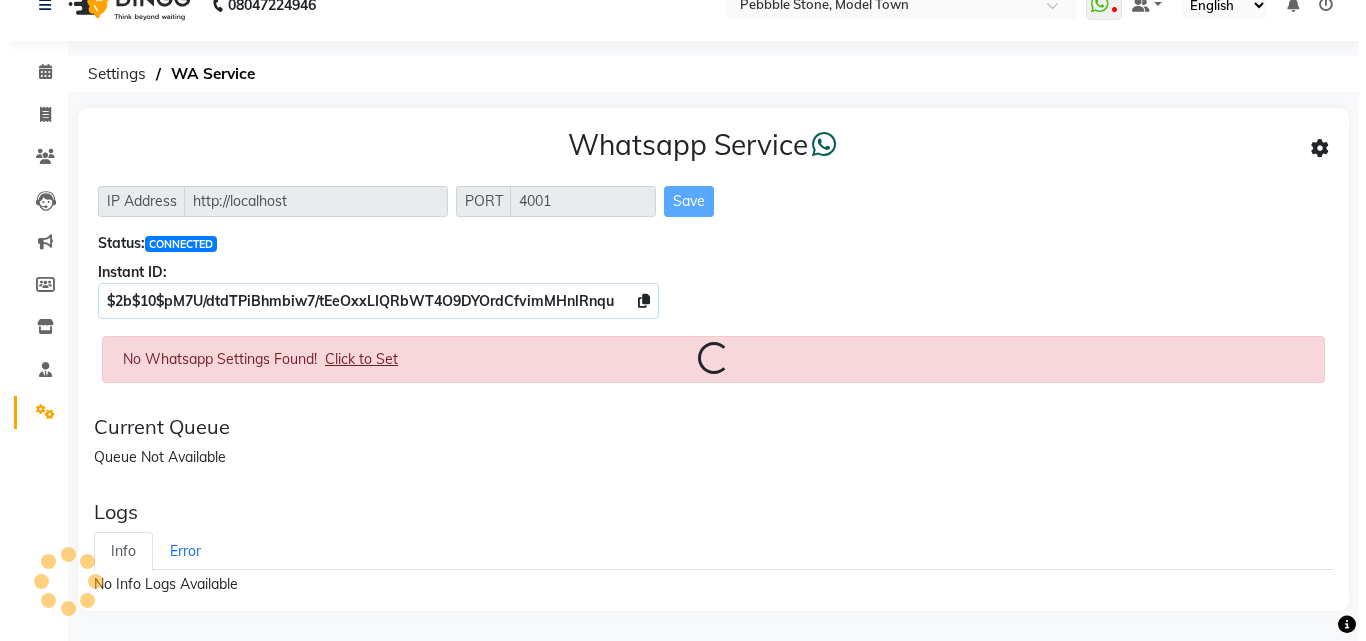scroll, scrollTop: 0, scrollLeft: 0, axis: both 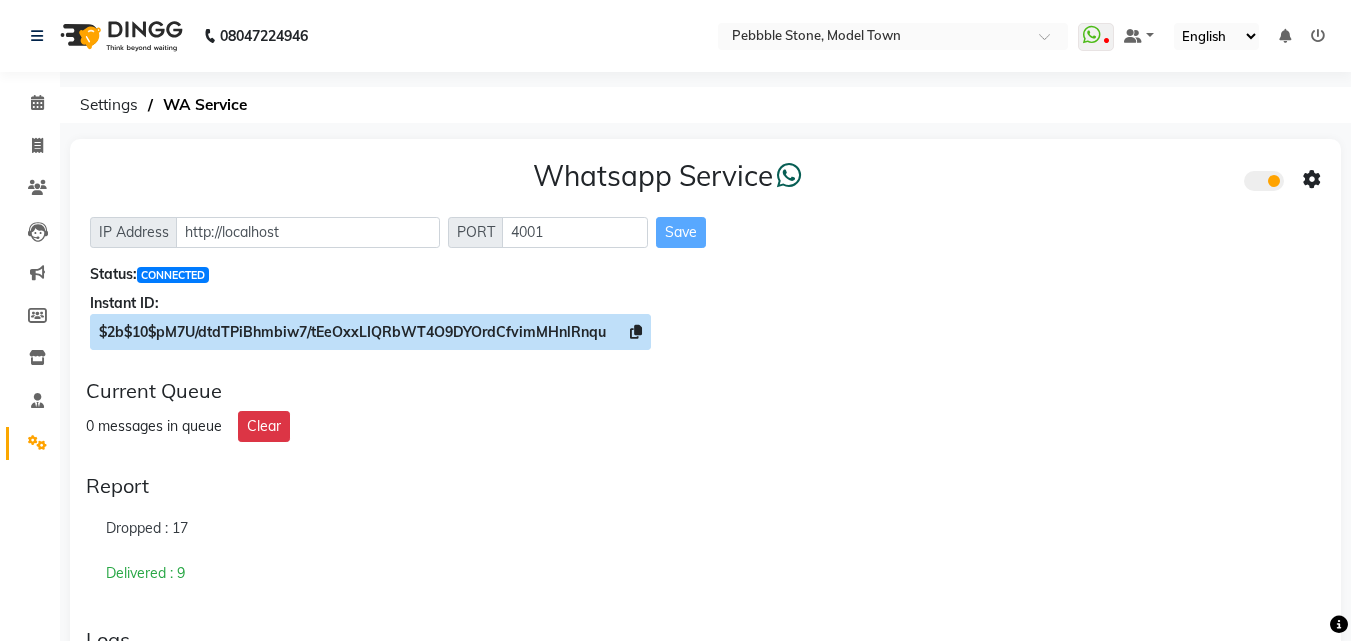 click 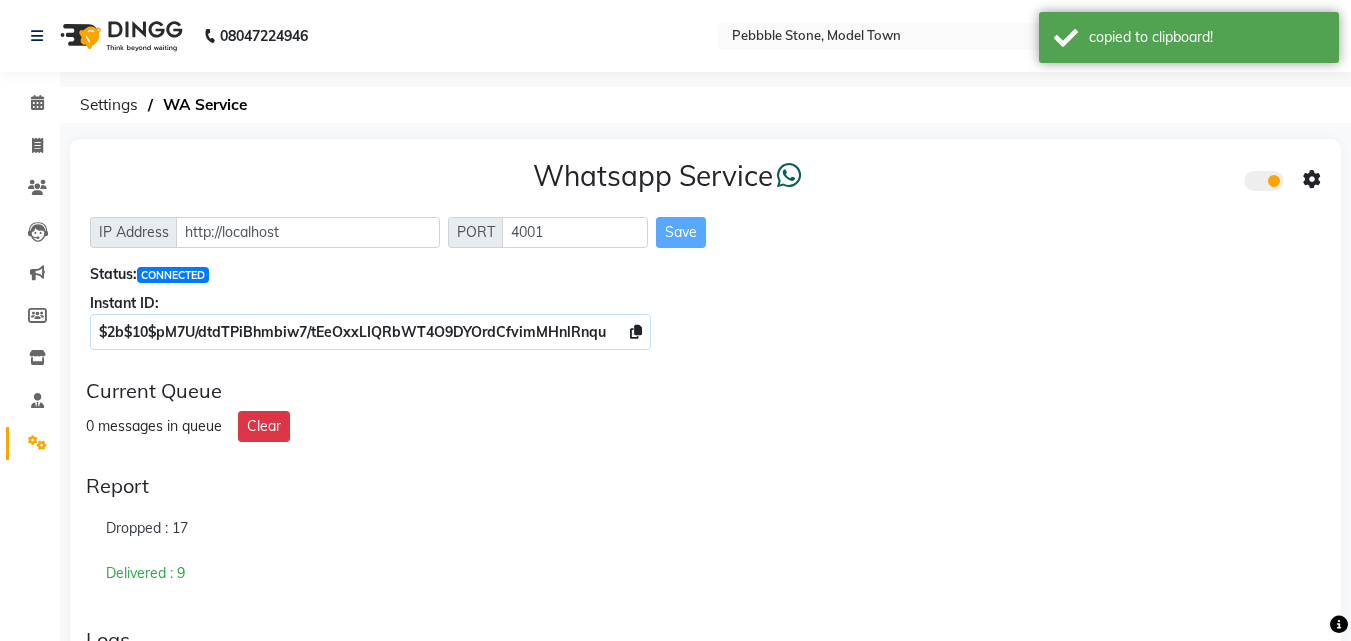 click on "Whatsapp Service  IP Address http://localhost PORT 4001 Save Status:  CONNECTED Instant ID: $2b$10$pM7U/dtdTPiBhmbiw7/tEeOxxLIQRbWT4O9DYOrdCfvimMHnlRnqu" 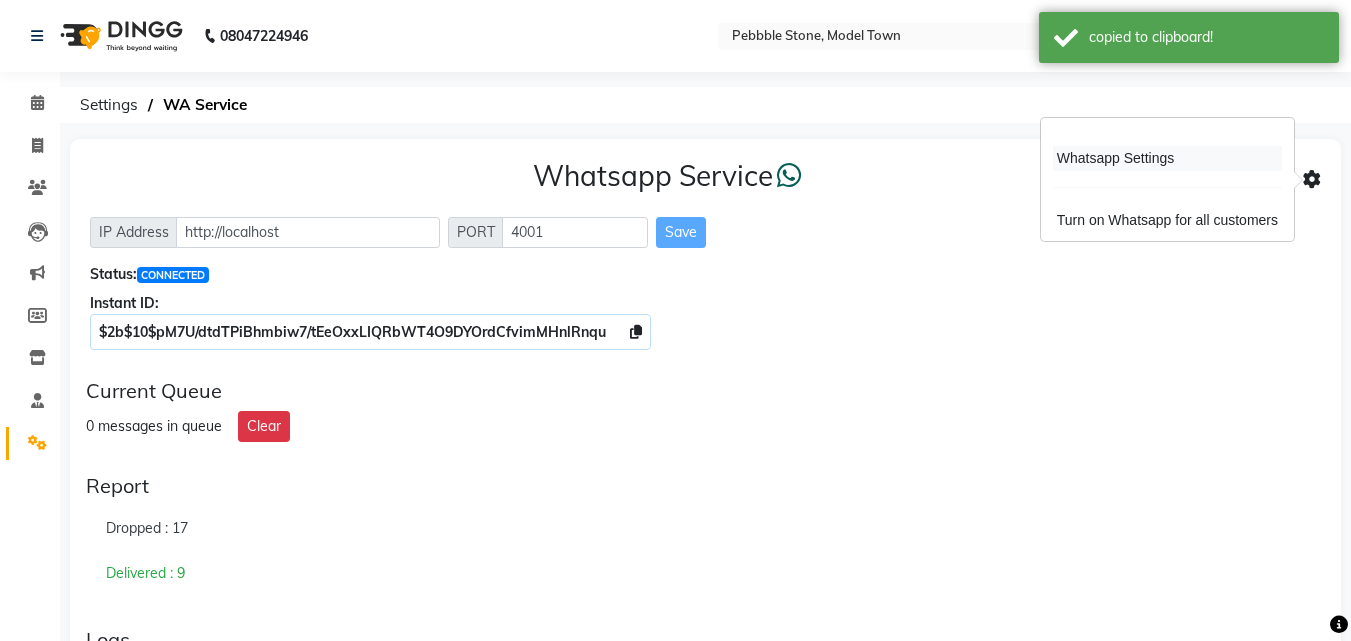 click on "Whatsapp Settings" at bounding box center [1167, 158] 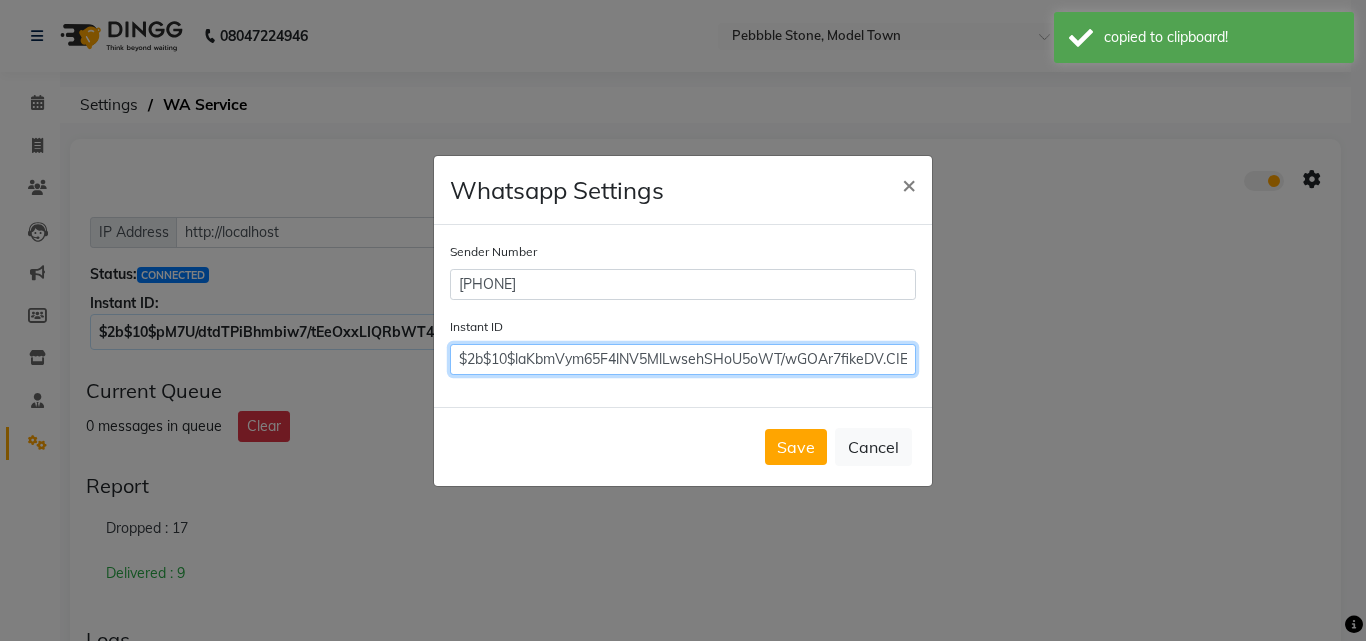 click on "$2b$10$laKbmVym65F4lNV5MlLwsehSHoU5oWT/wGOAr7fikeDV.CIEQAJYC" at bounding box center (683, 359) 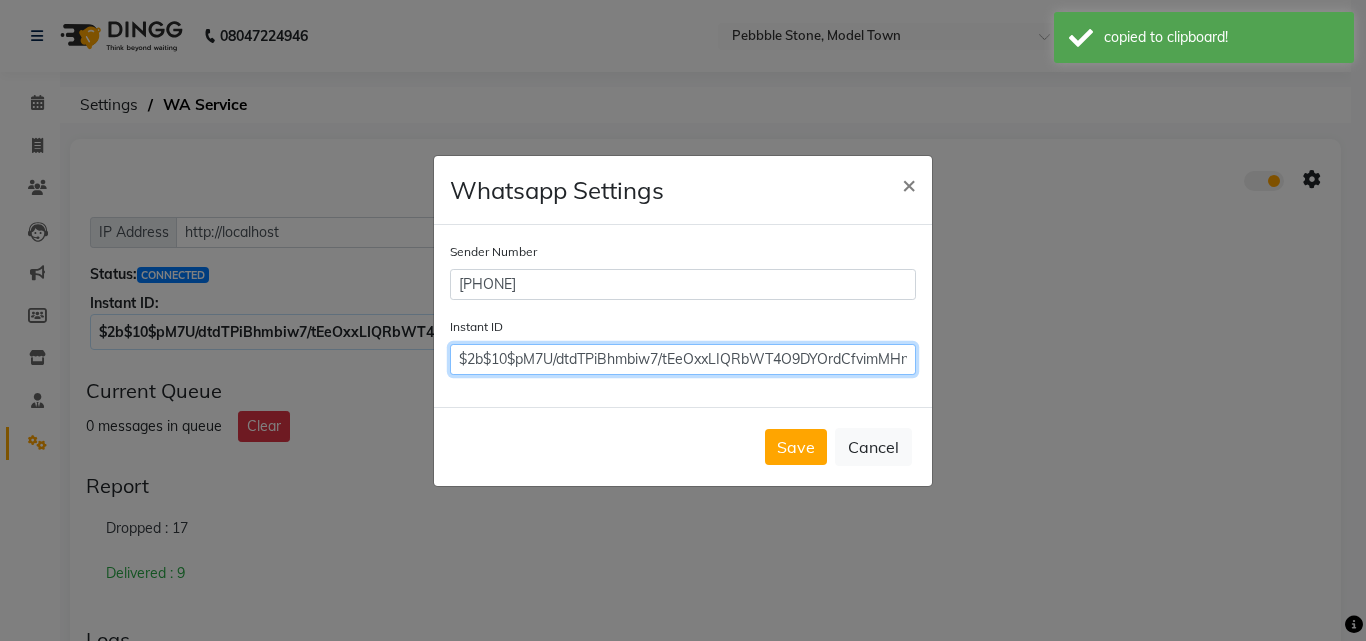 scroll, scrollTop: 0, scrollLeft: 39, axis: horizontal 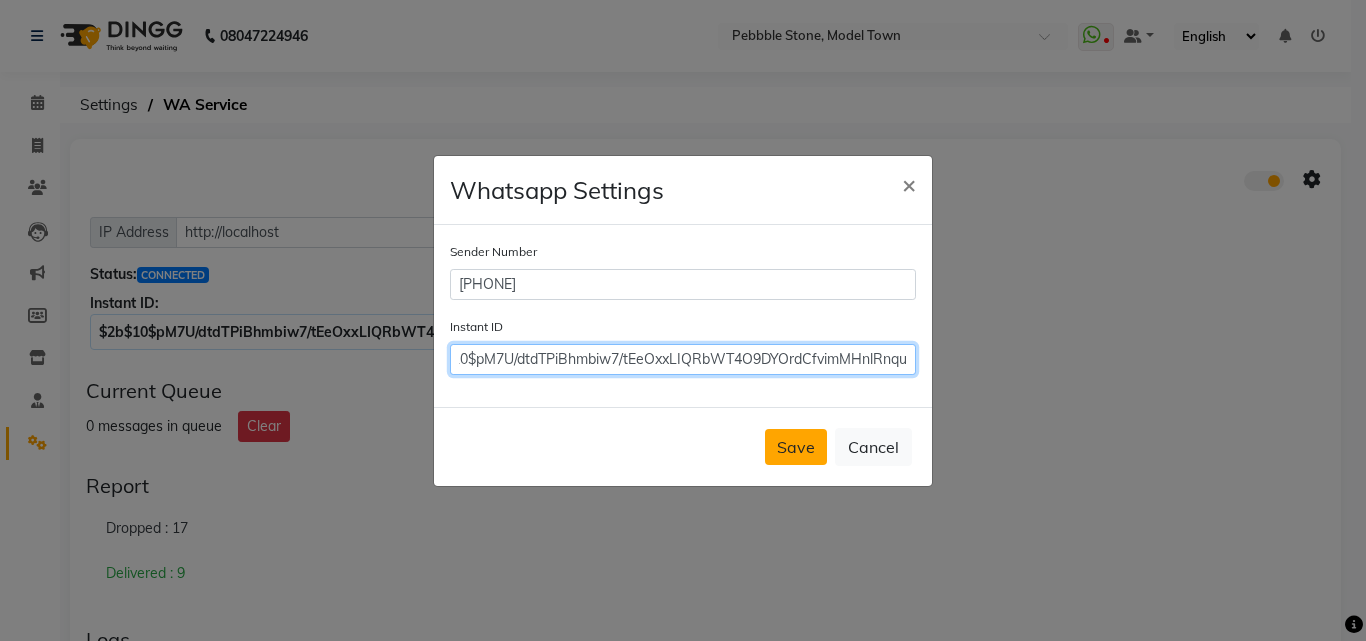 type on "$2b$10$pM7U/dtdTPiBhmbiw7/tEeOxxLIQRbWT4O9DYOrdCfvimMHnlRnqu" 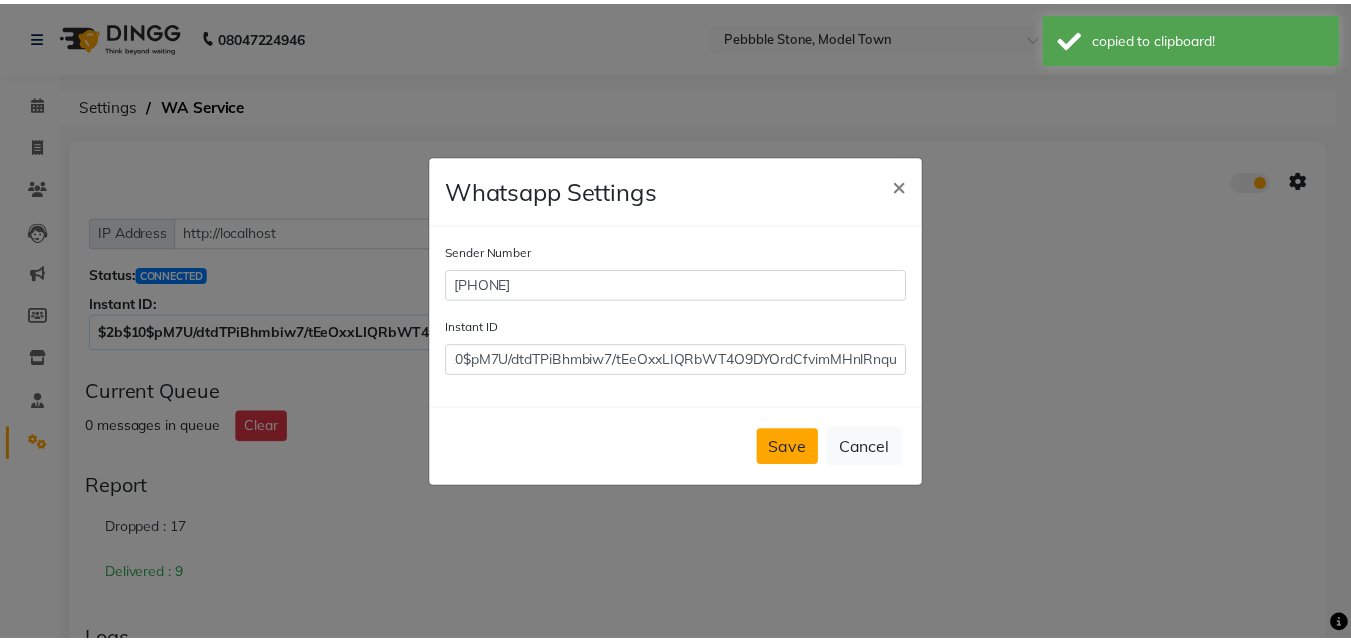 scroll, scrollTop: 0, scrollLeft: 0, axis: both 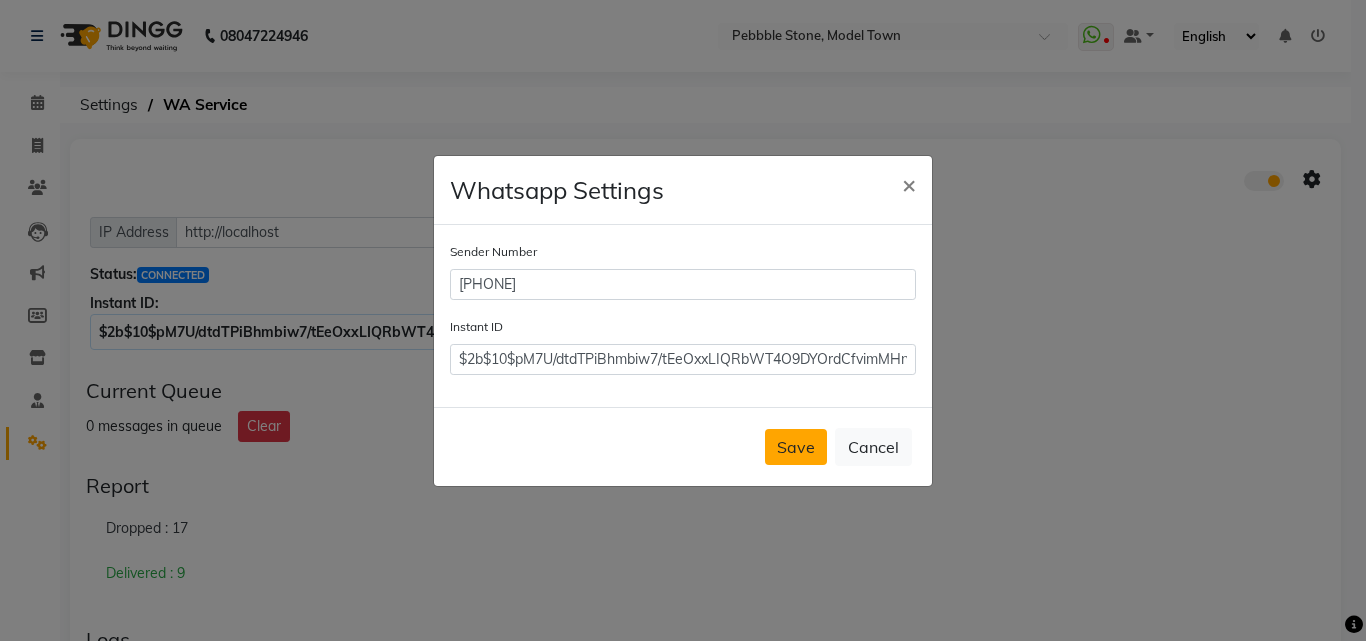 click on "Save" 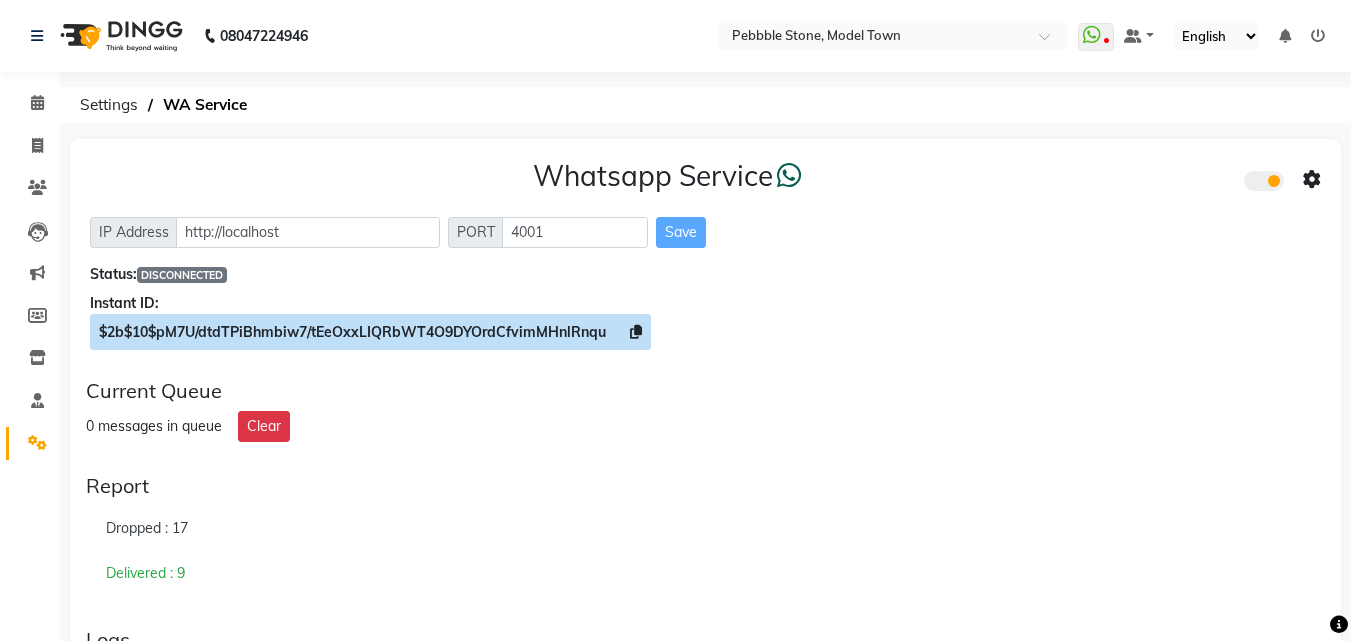 click 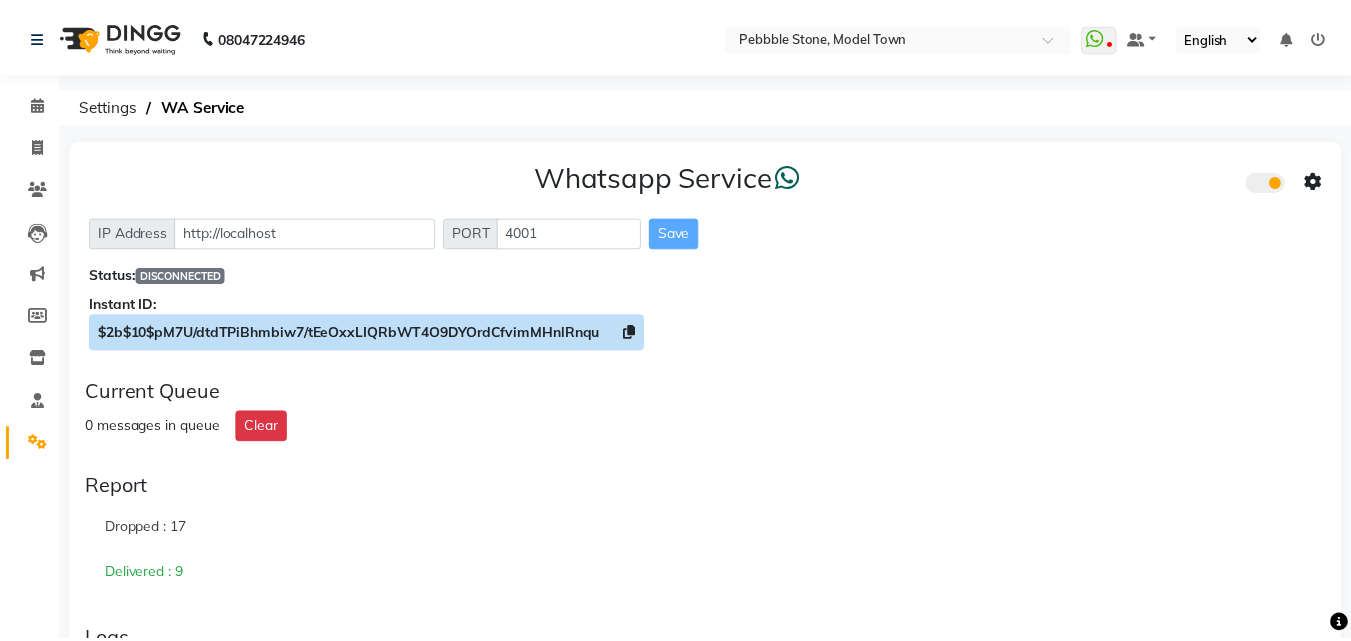 scroll, scrollTop: 0, scrollLeft: 0, axis: both 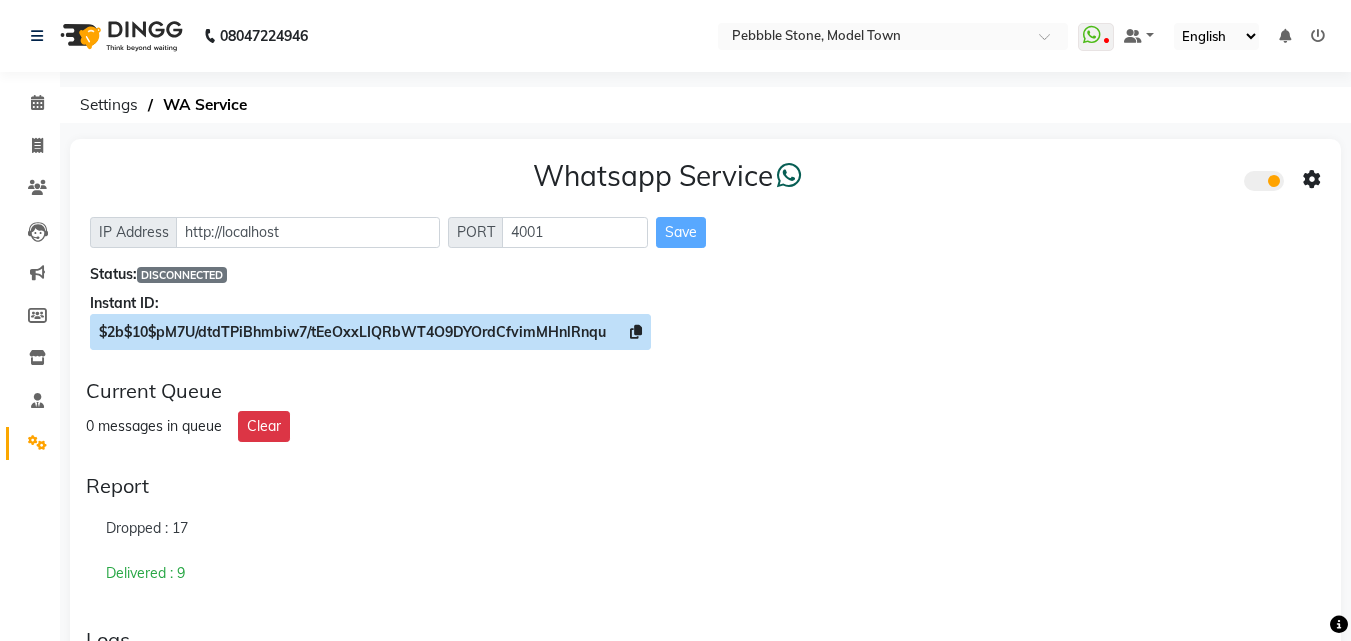 click 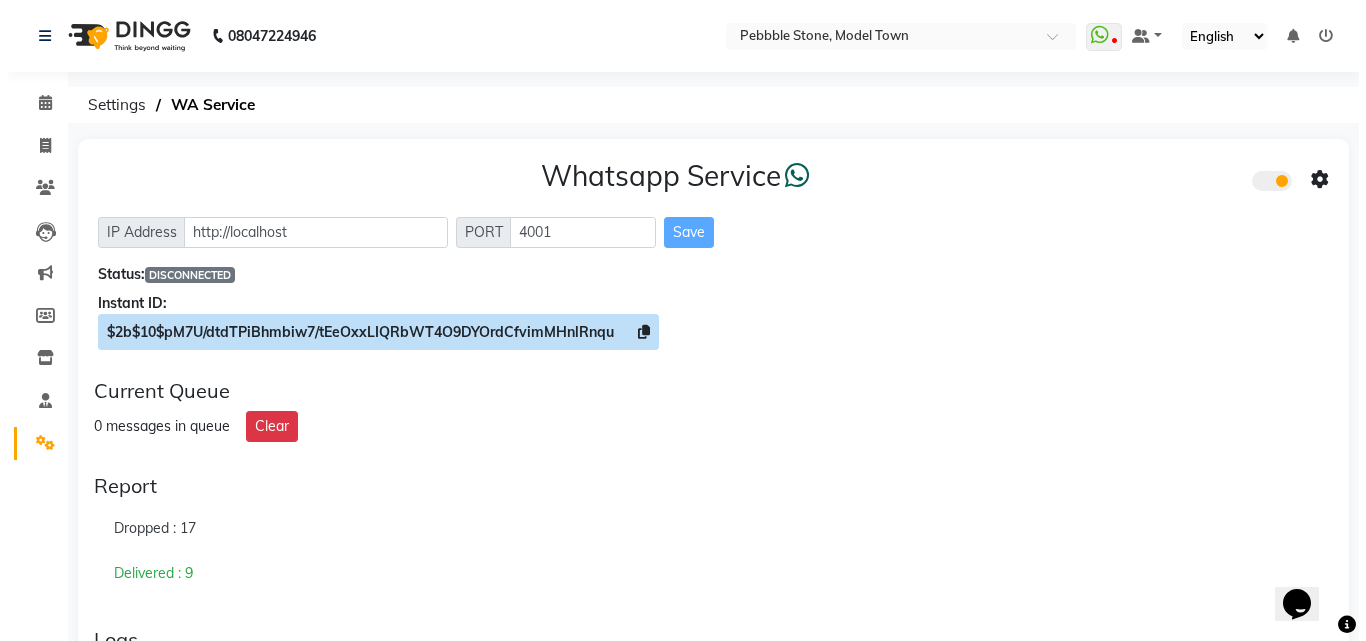 scroll, scrollTop: 0, scrollLeft: 0, axis: both 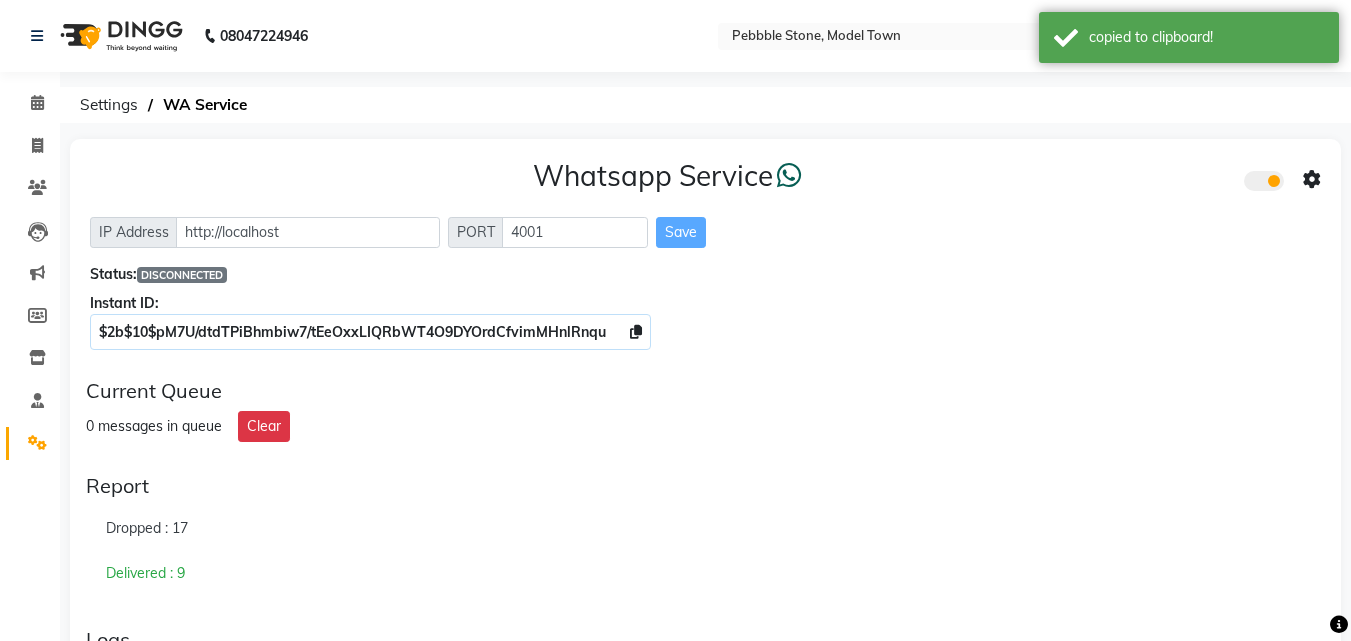 click 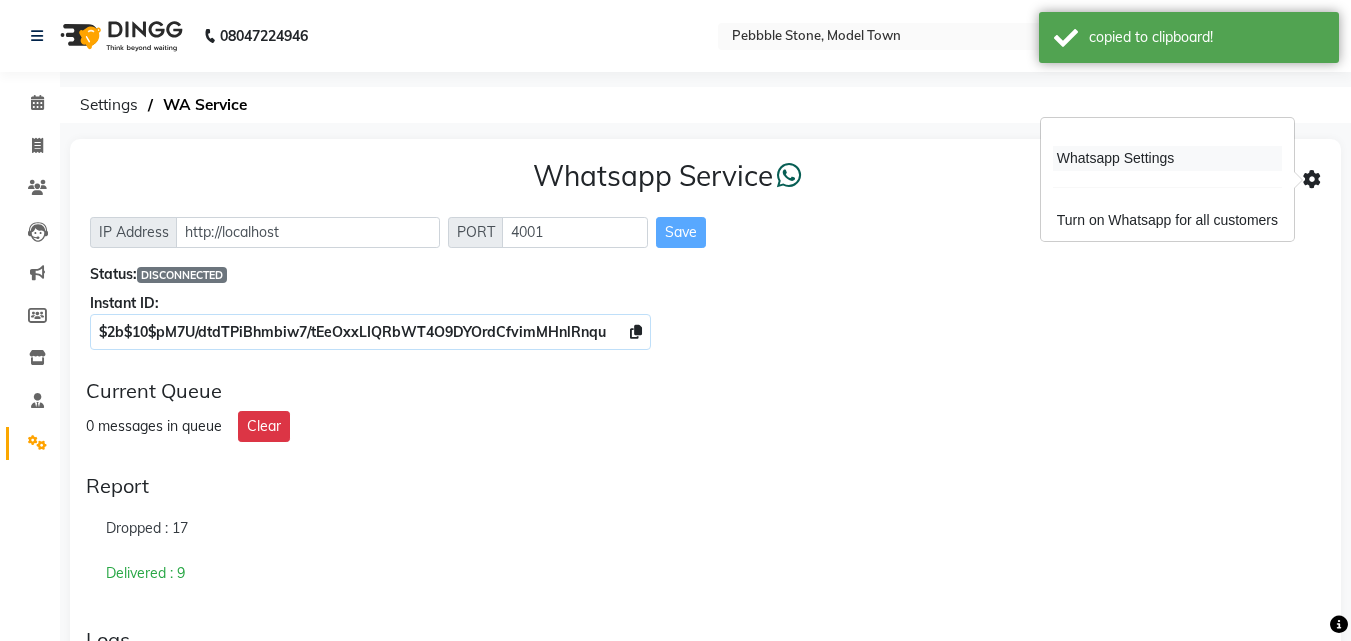 click on "Whatsapp Settings" at bounding box center (1167, 158) 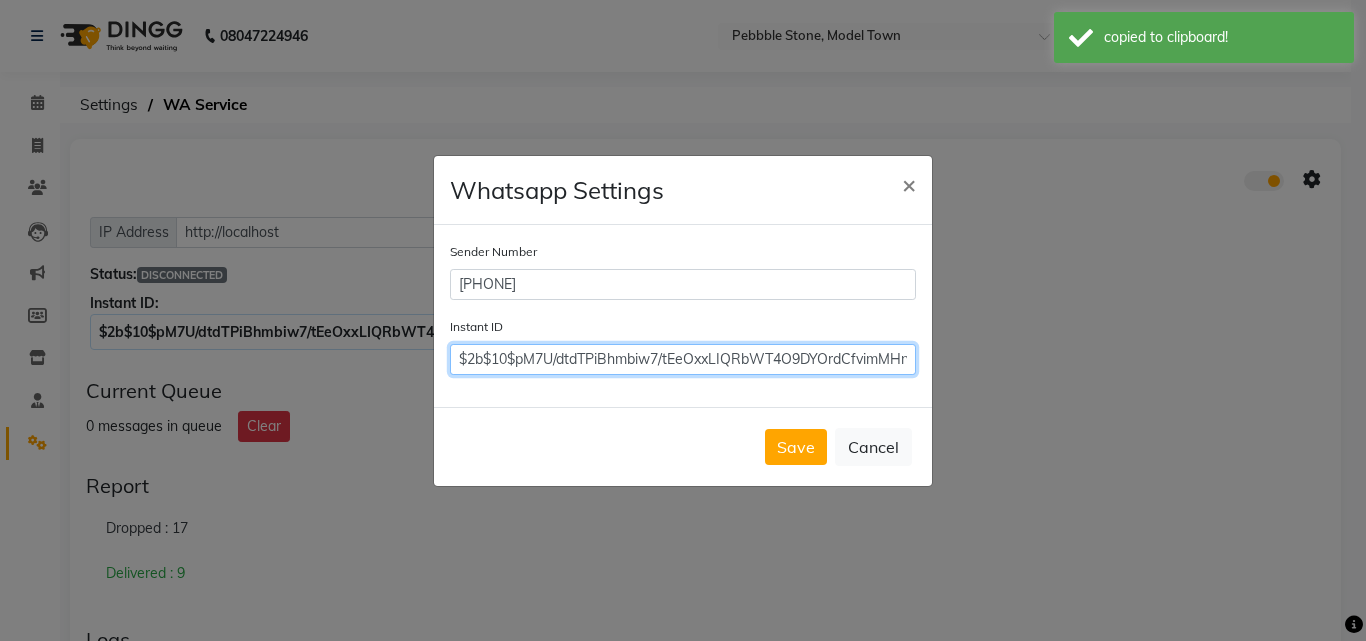 click on "$2b$10$pM7U/dtdTPiBhmbiw7/tEeOxxLIQRbWT4O9DYOrdCfvimMHnlRnqu" at bounding box center [683, 359] 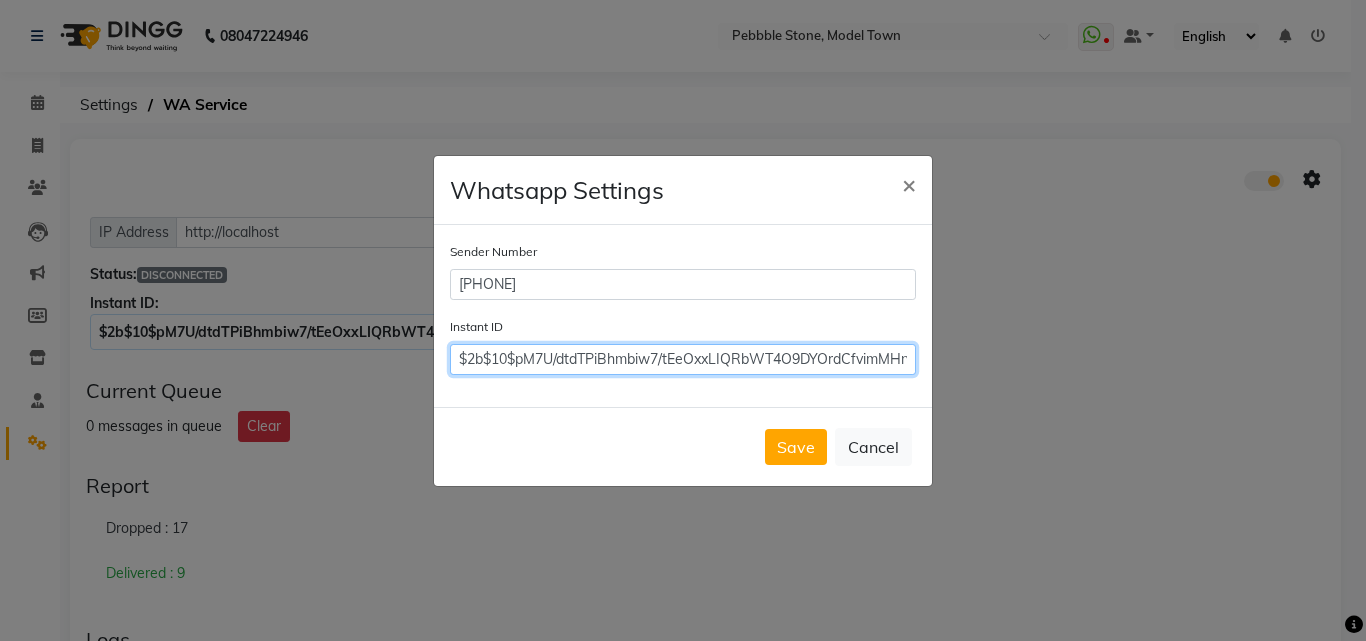 click on "$2b$10$pM7U/dtdTPiBhmbiw7/tEeOxxLIQRbWT4O9DYOrdCfvimMHnlRnqu" at bounding box center (683, 359) 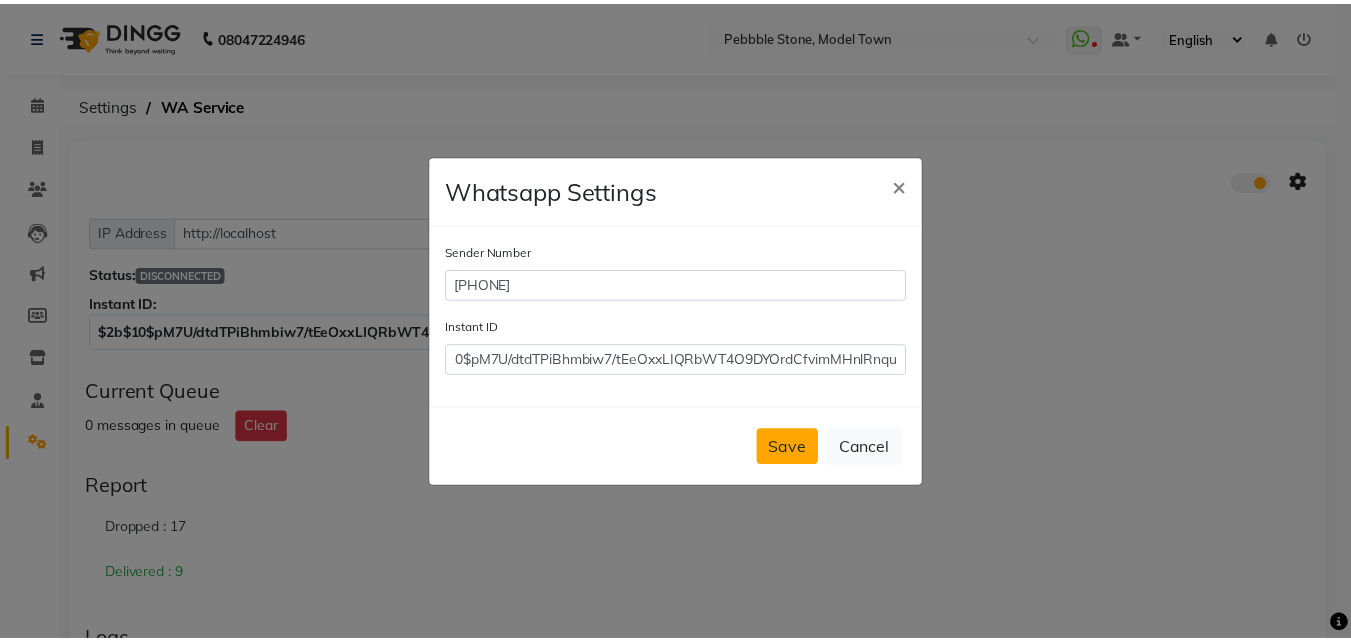 scroll, scrollTop: 0, scrollLeft: 0, axis: both 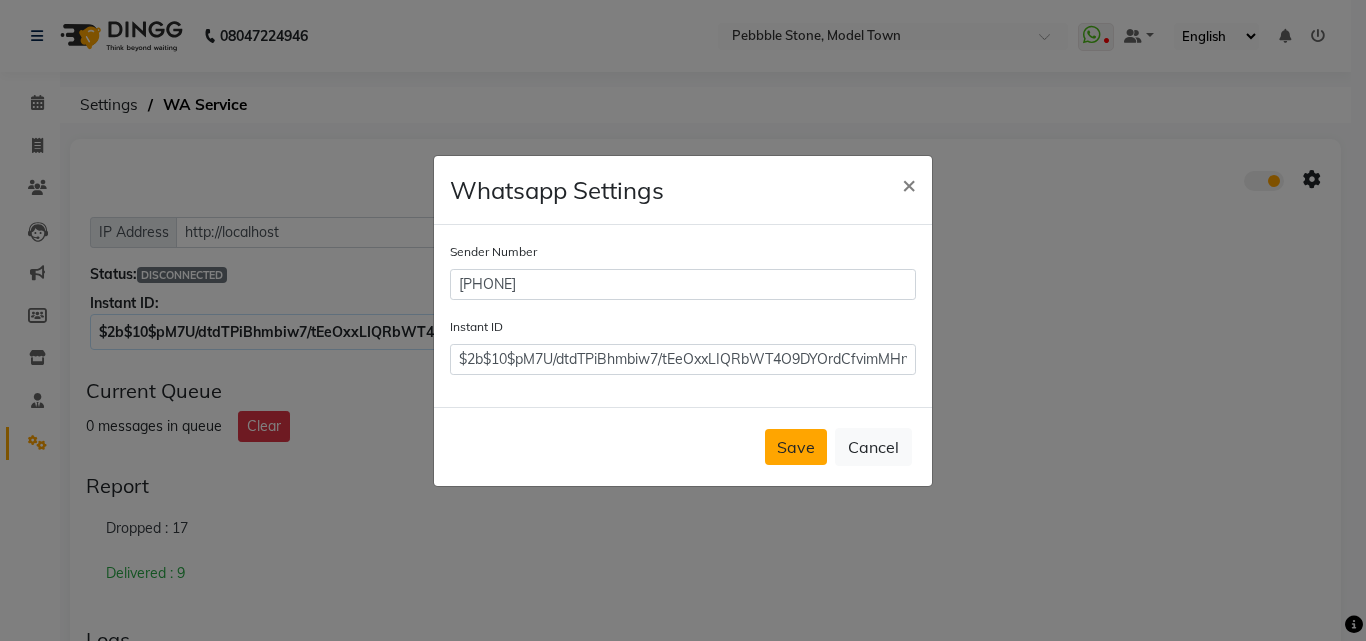 click on "Save" 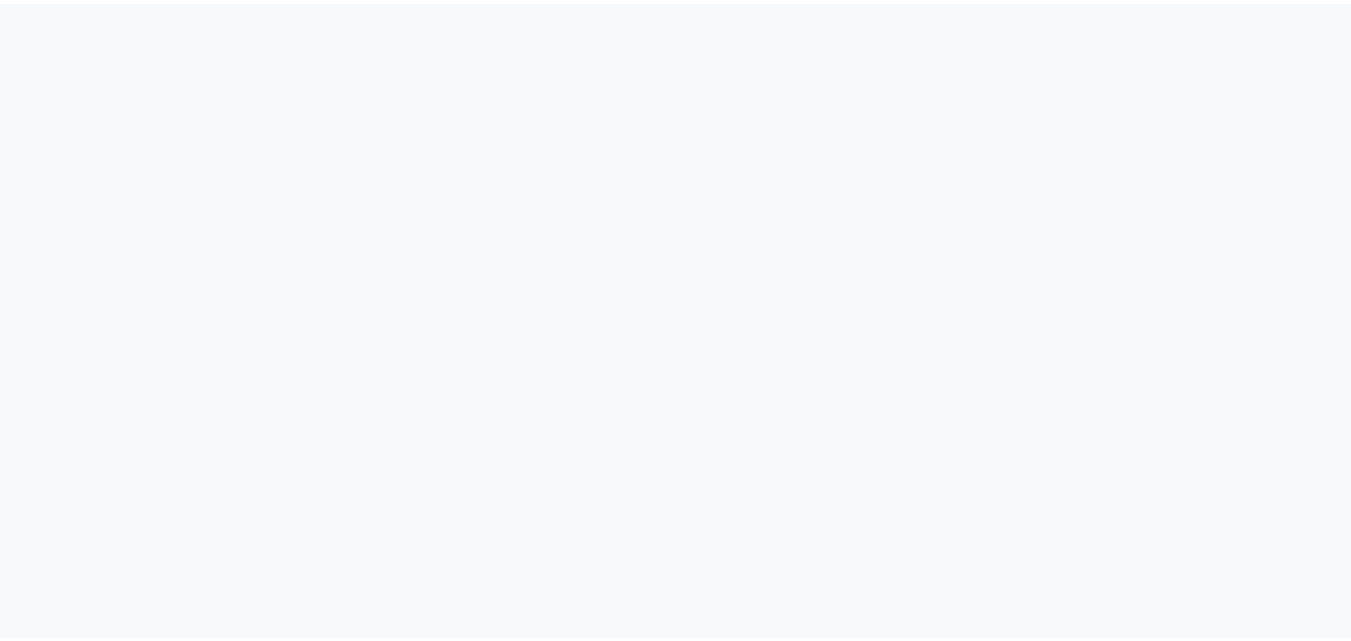 scroll, scrollTop: 0, scrollLeft: 0, axis: both 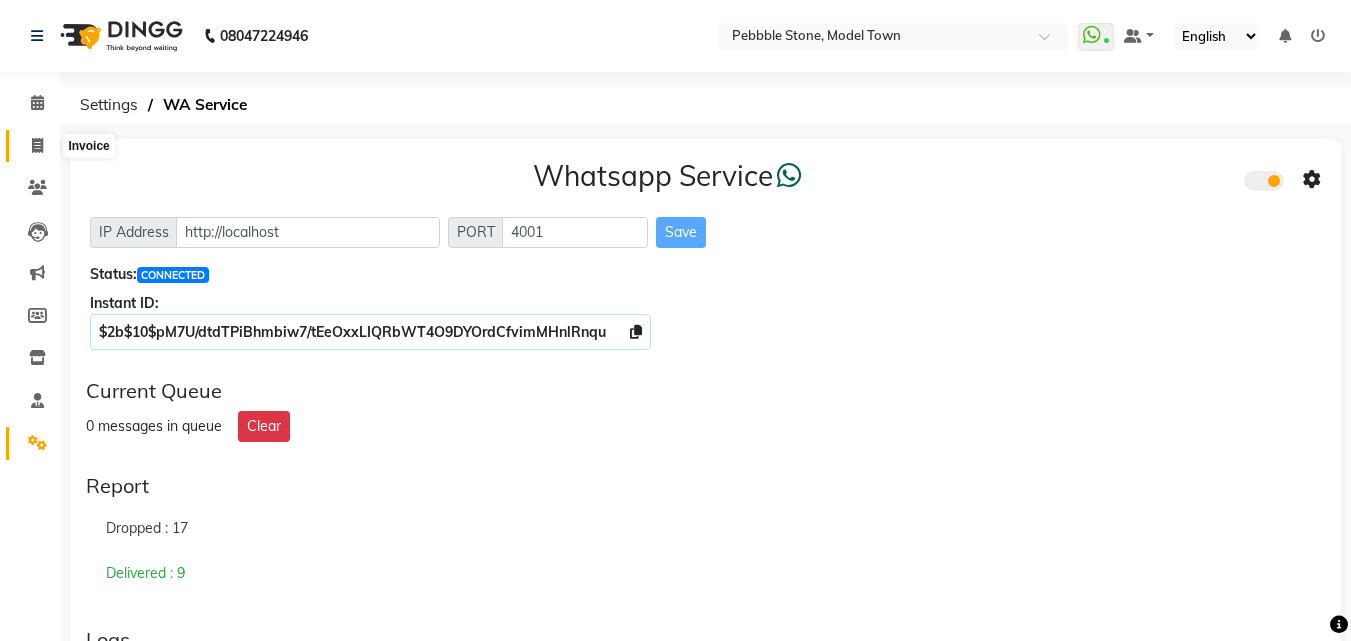 click 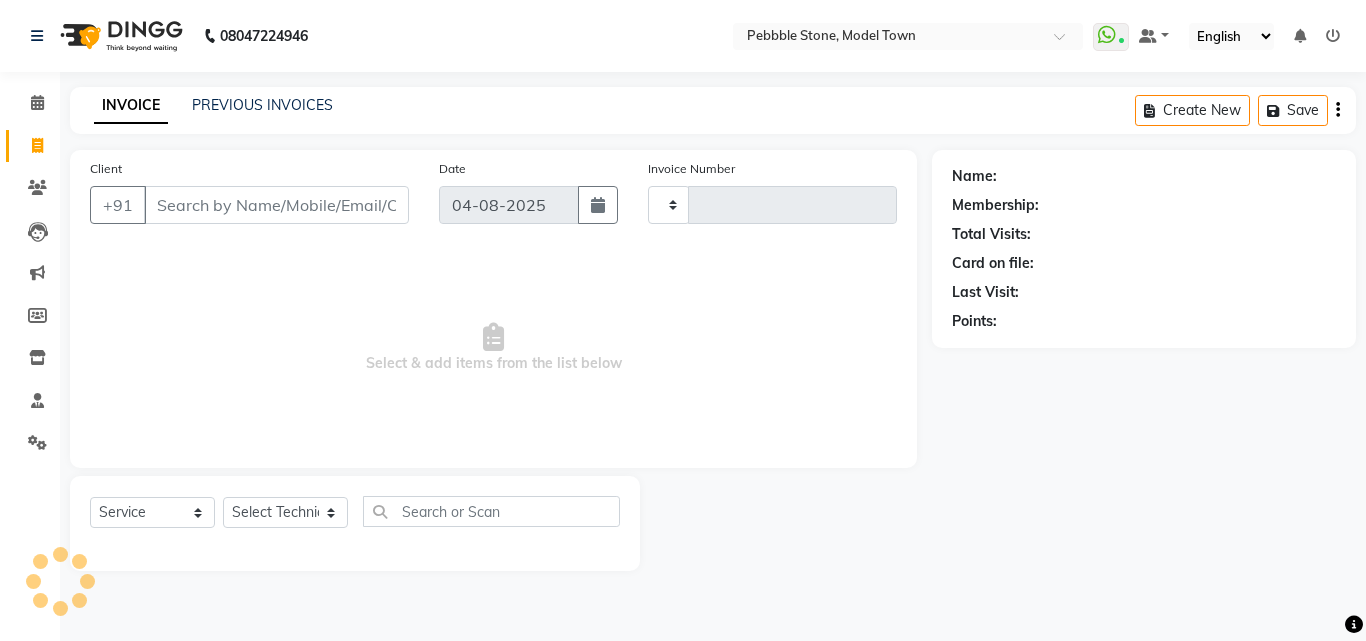 type on "0031" 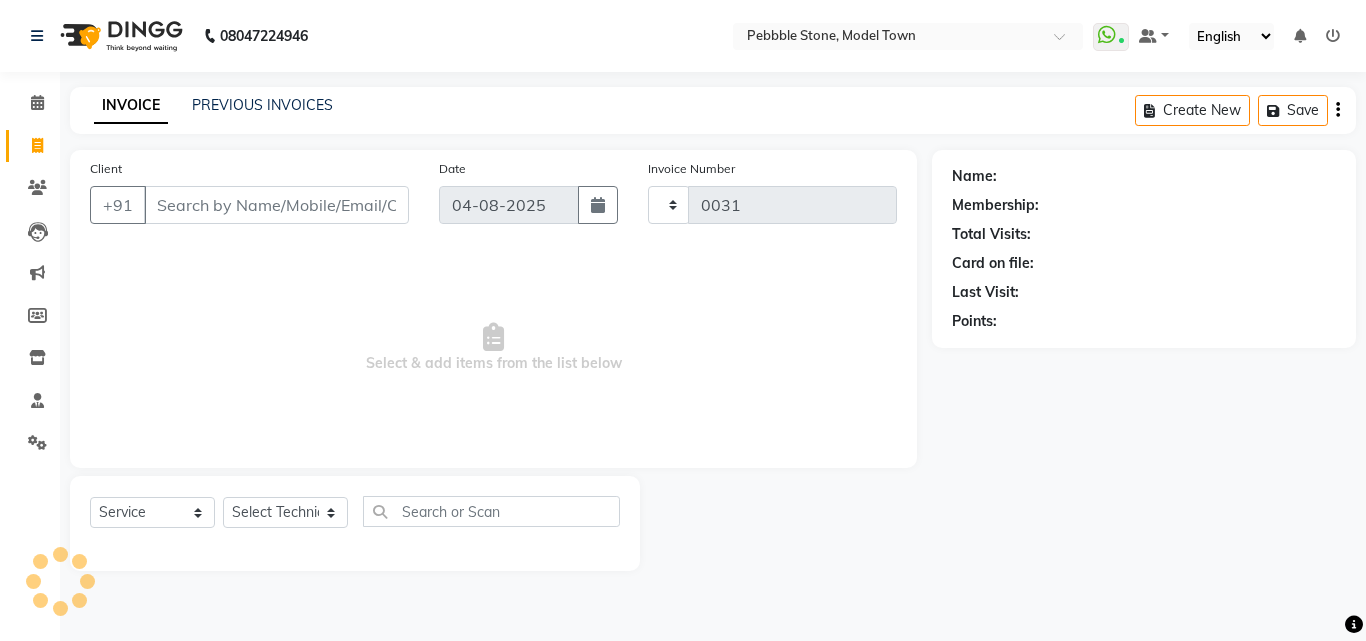 select on "8684" 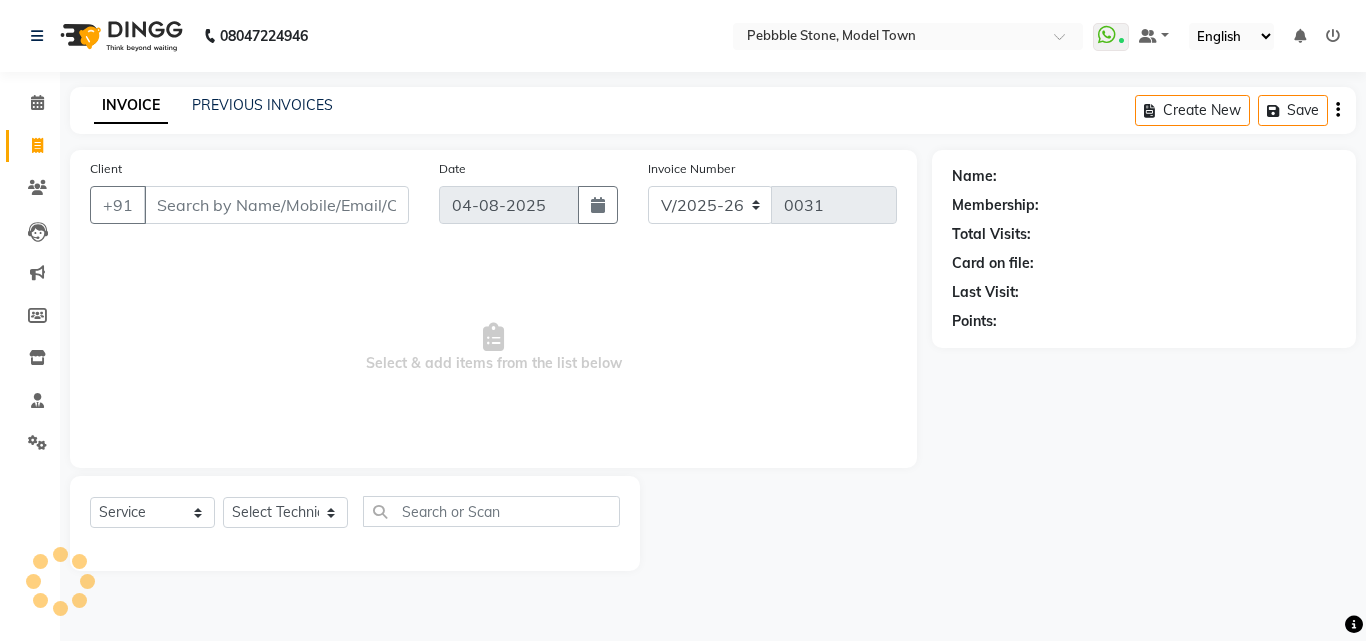 click on "Client" at bounding box center [276, 205] 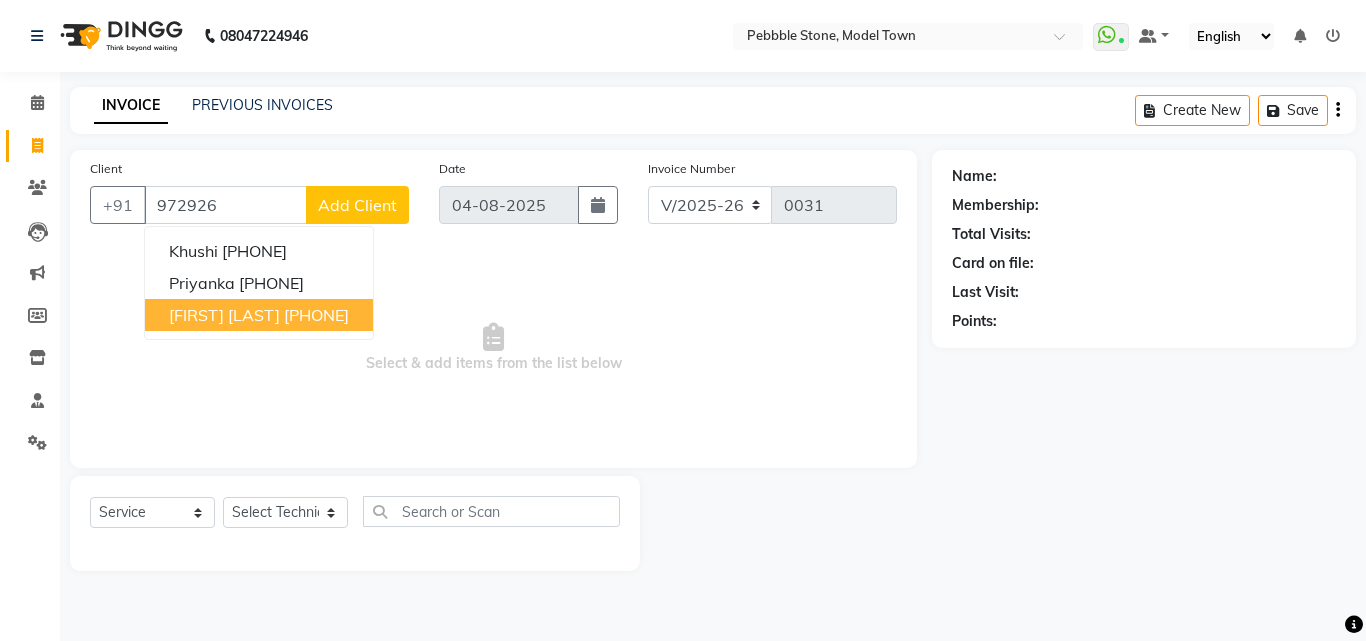 click on "farheen khan  97******46" at bounding box center (259, 315) 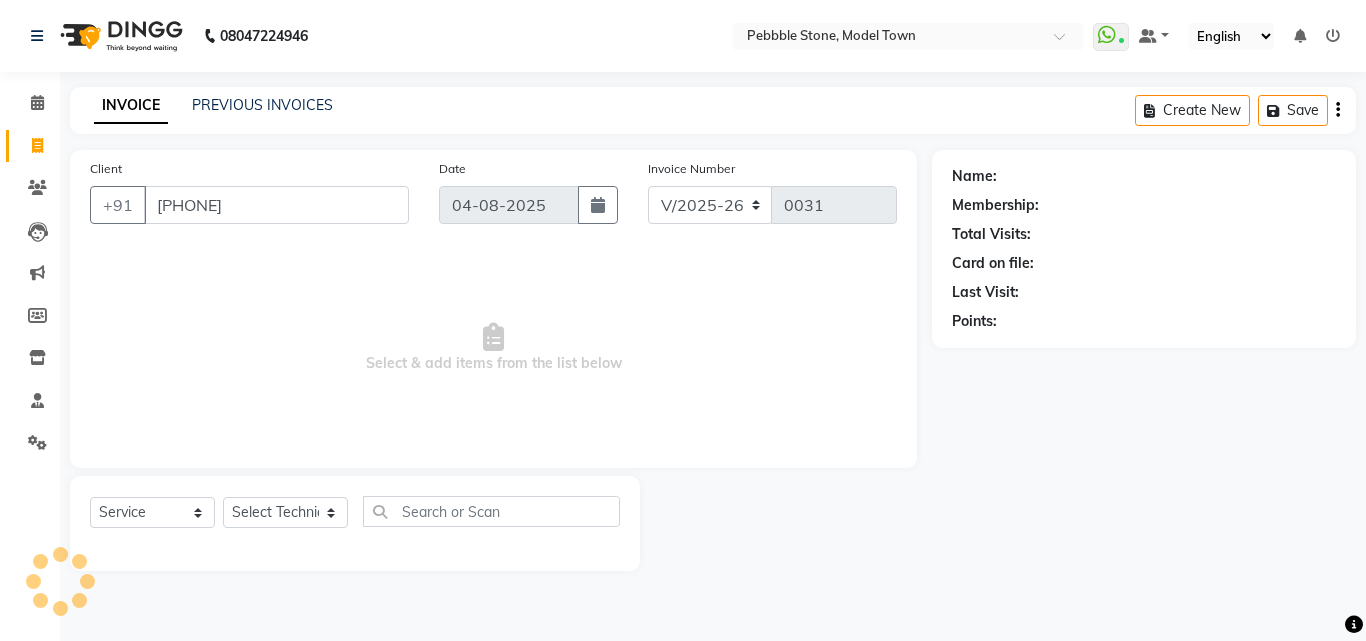 type on "97******46" 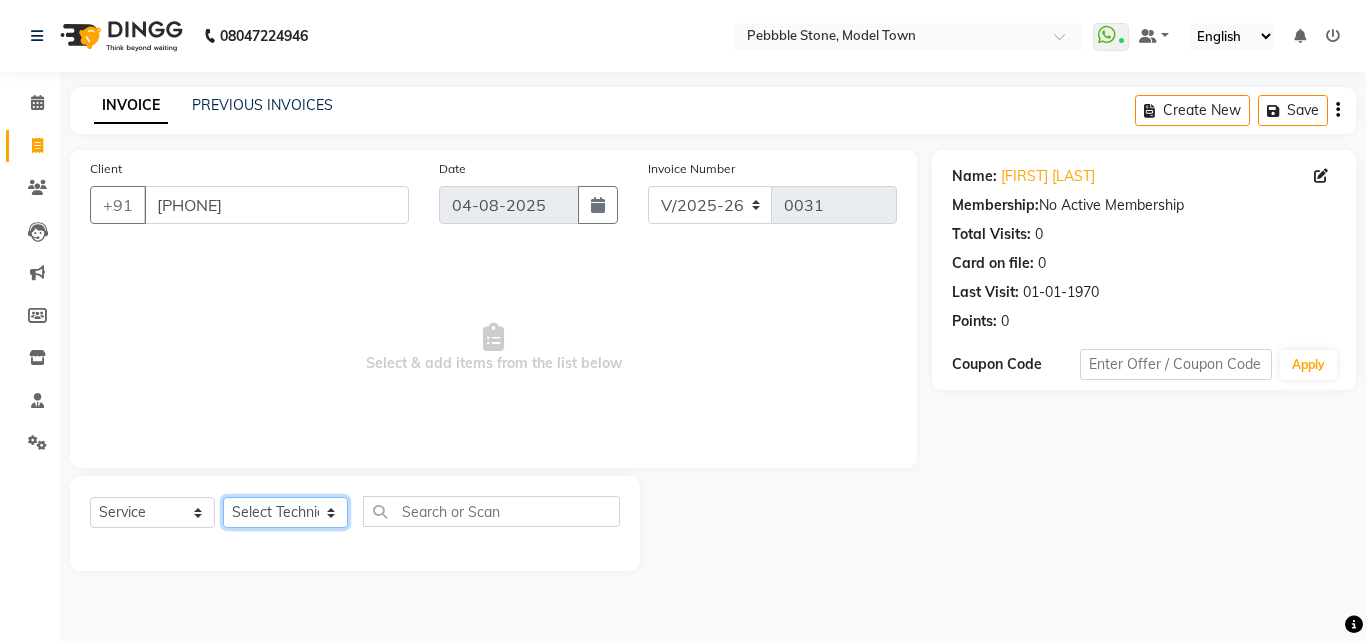 click on "Select Technician Ajay  Awdesh Kumar Fairy khan Goldy Saini Manager Manjeet Omkar Varun" 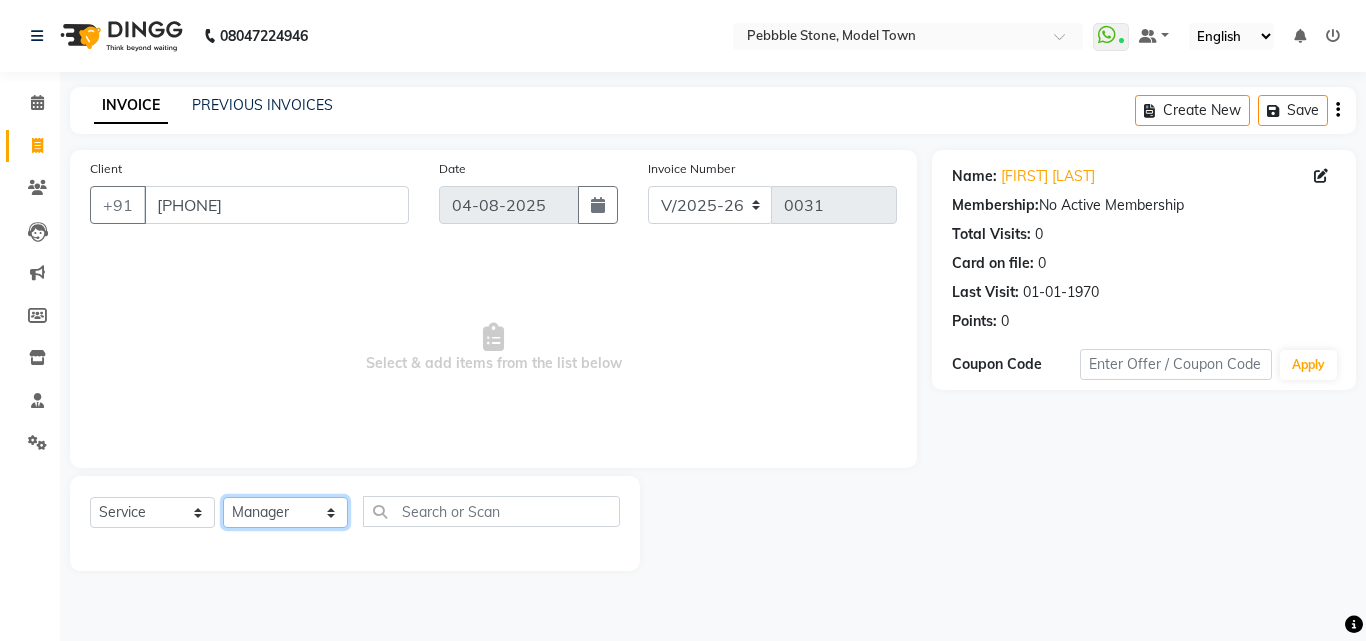 click on "Select Technician Ajay  Awdesh Kumar Fairy khan Goldy Saini Manager Manjeet Omkar Varun" 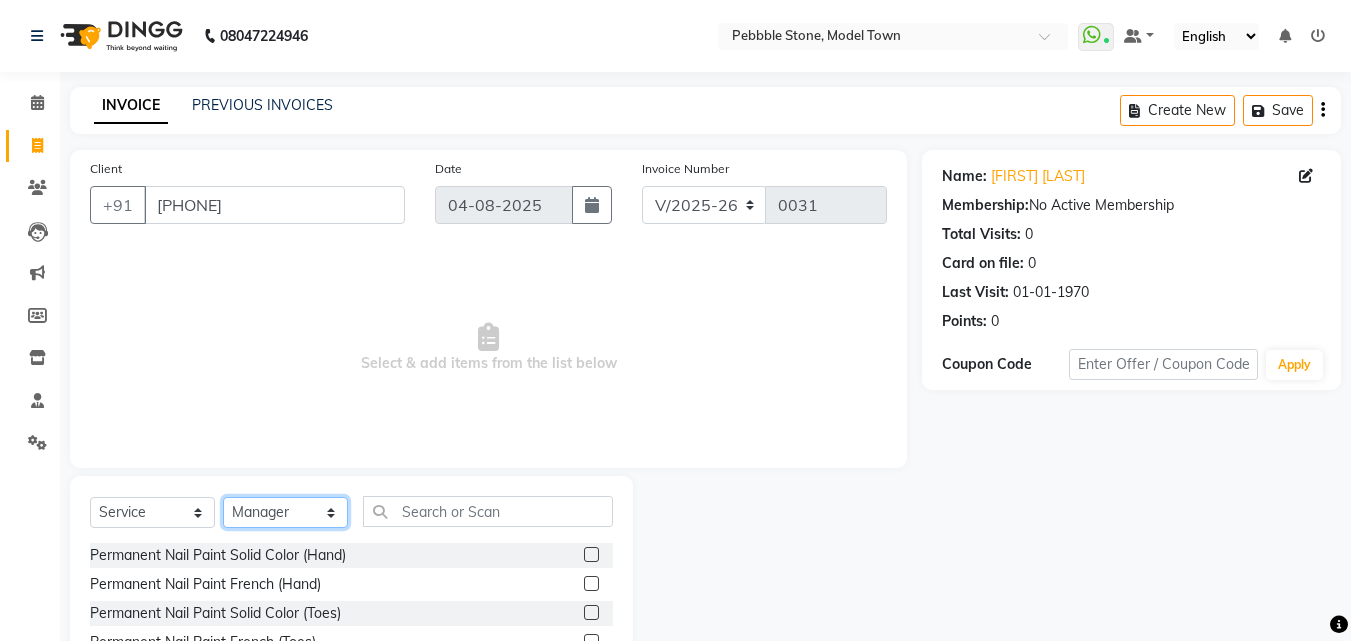 click on "Select Technician Ajay  Awdesh Kumar Fairy khan Goldy Saini Manager Manjeet Omkar Varun" 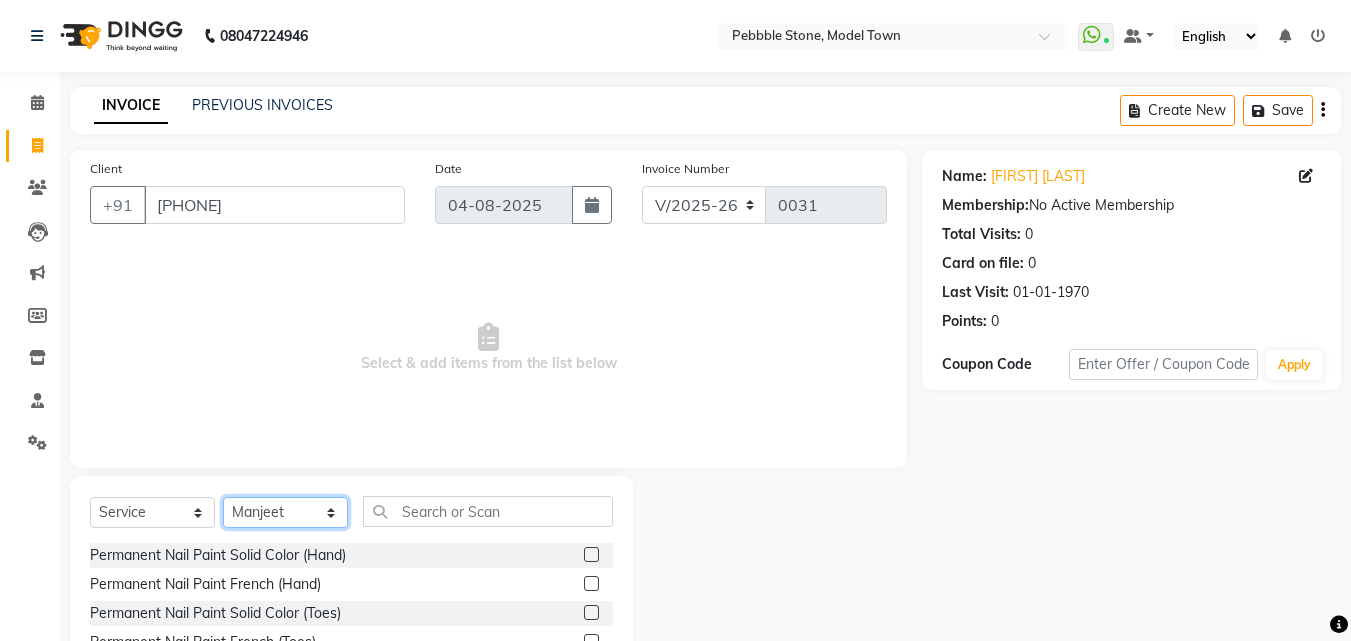 click on "Select Technician Ajay  Awdesh Kumar Fairy khan Goldy Saini Manager Manjeet Omkar Varun" 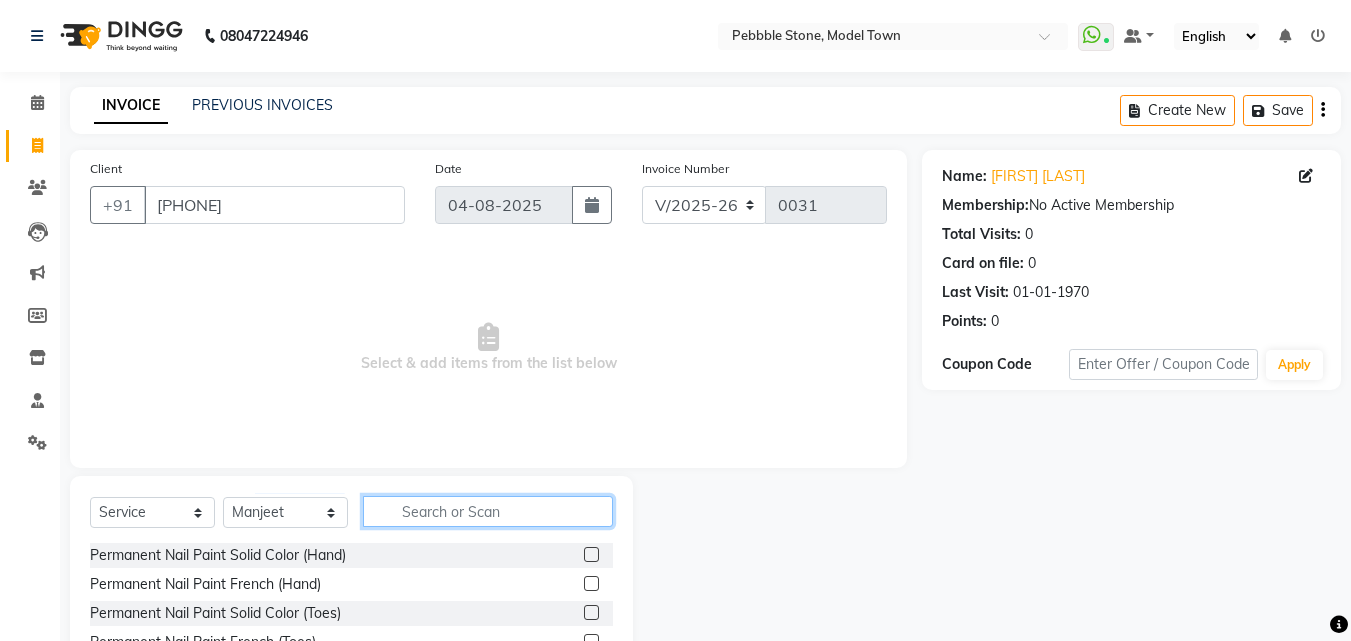 click 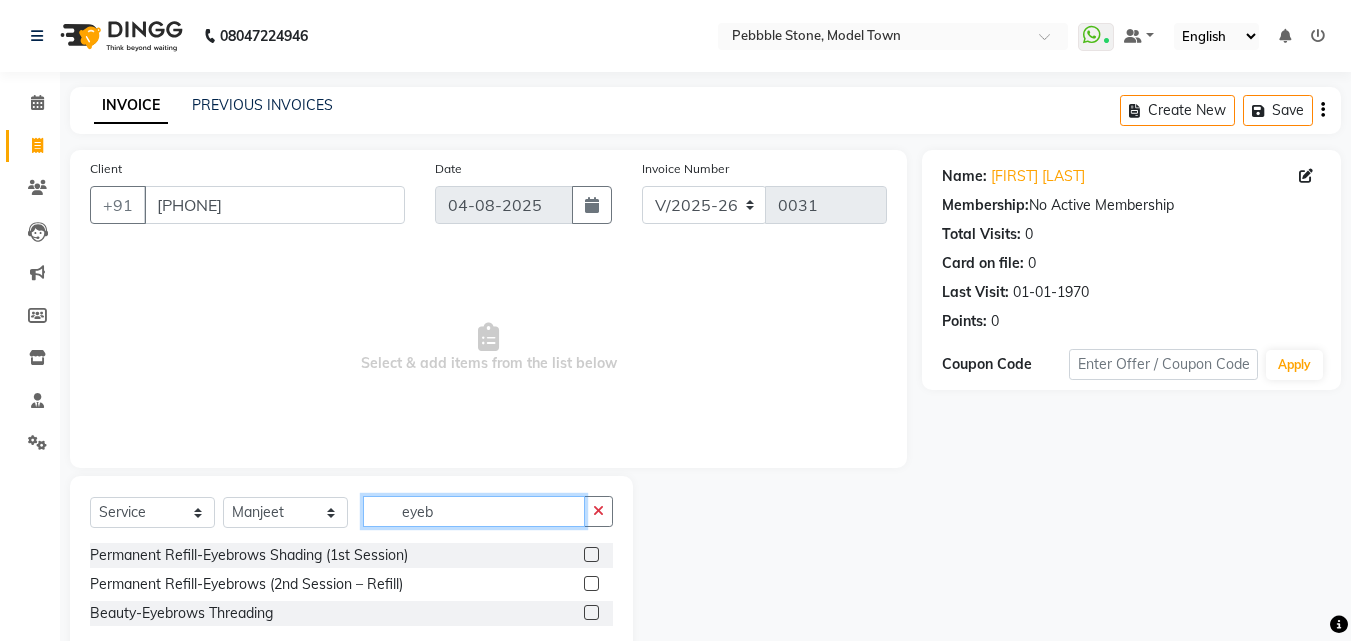 type on "eyeb" 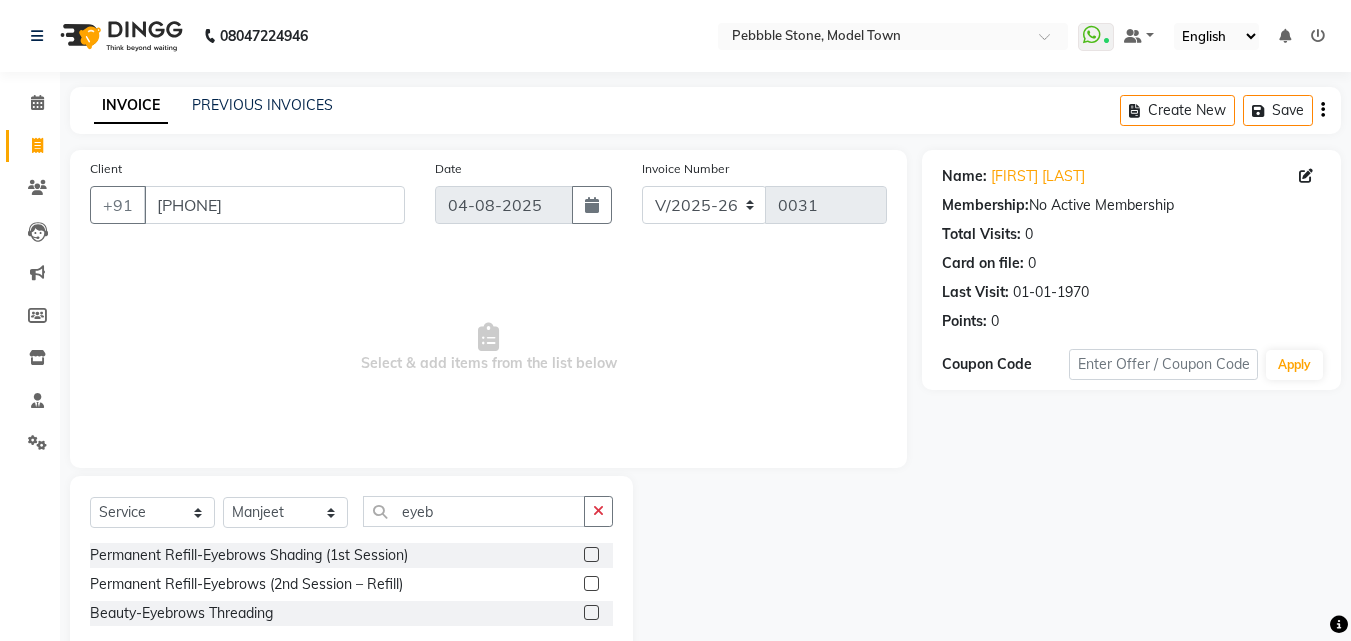 click 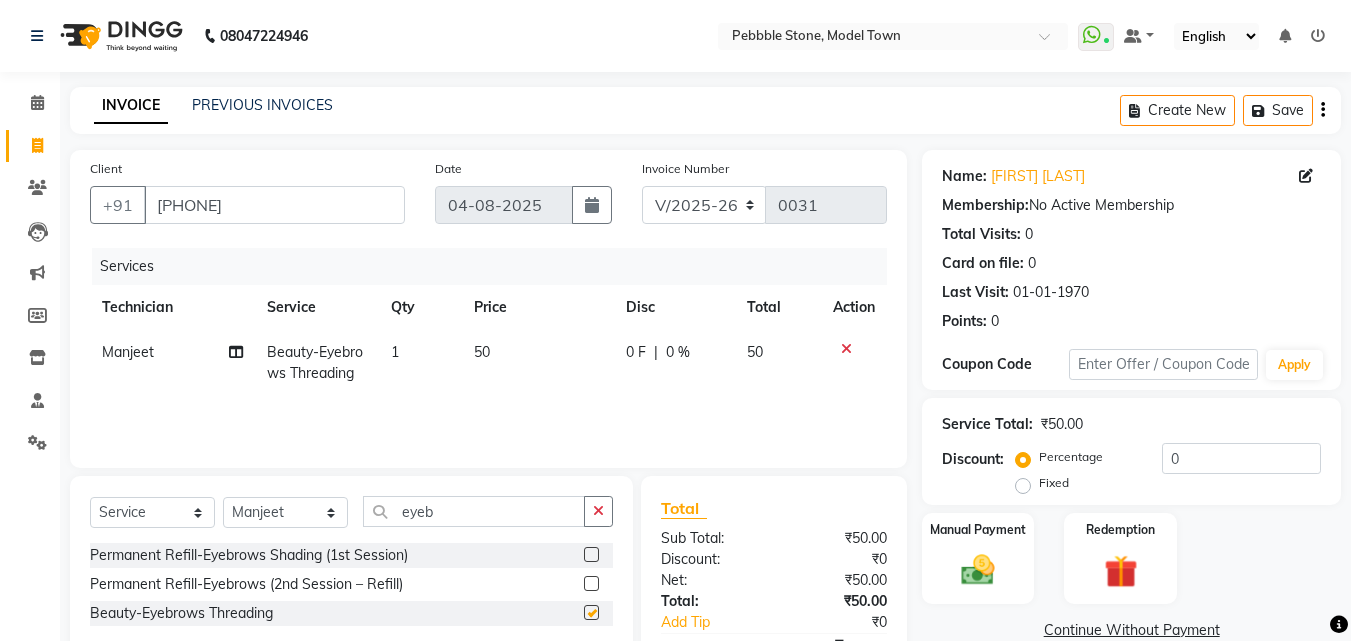 checkbox on "false" 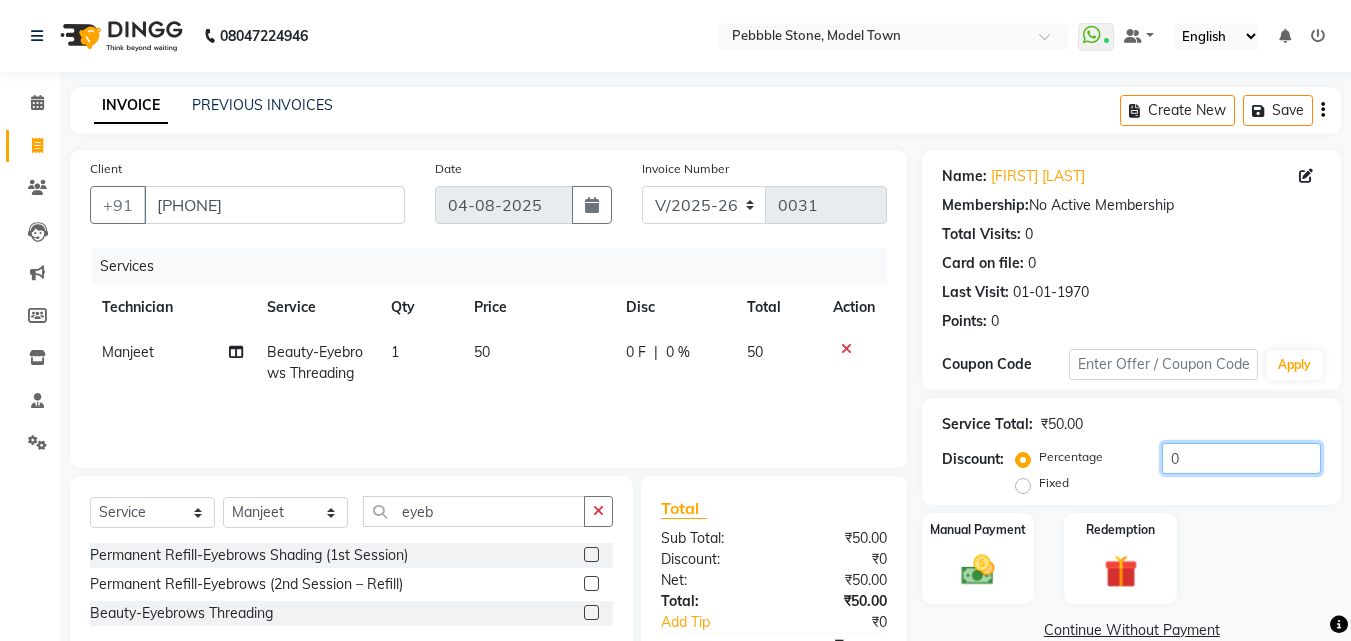 click on "0" 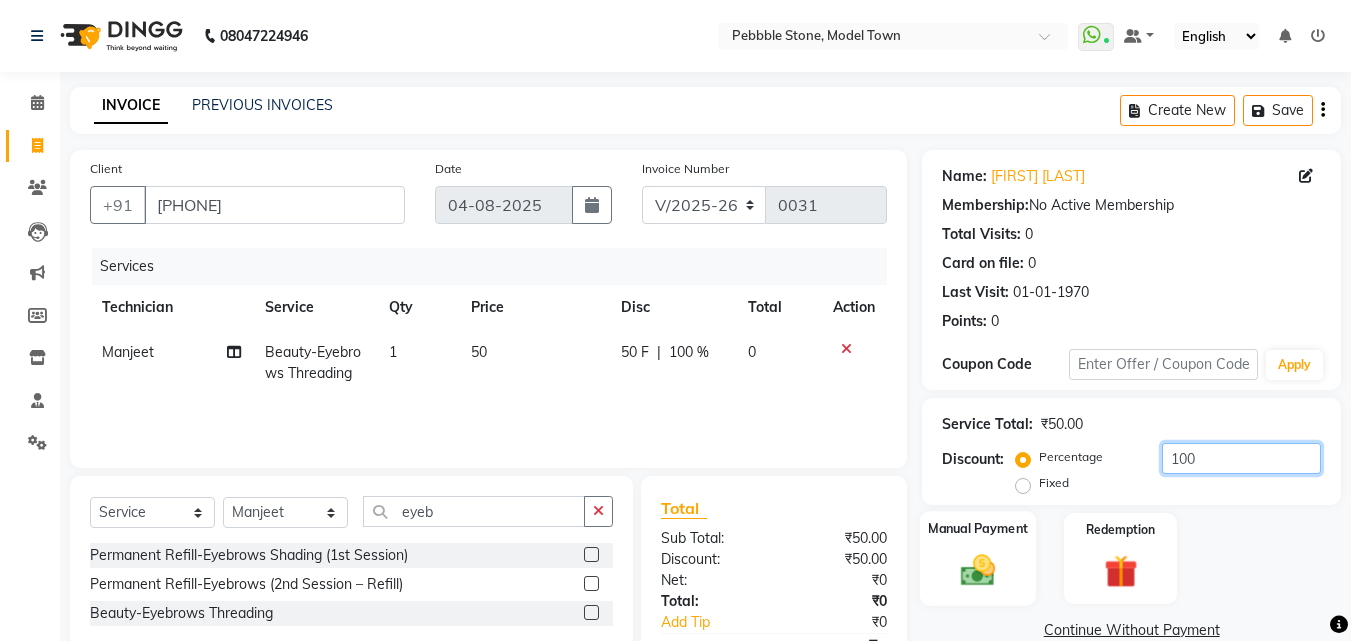 type on "100" 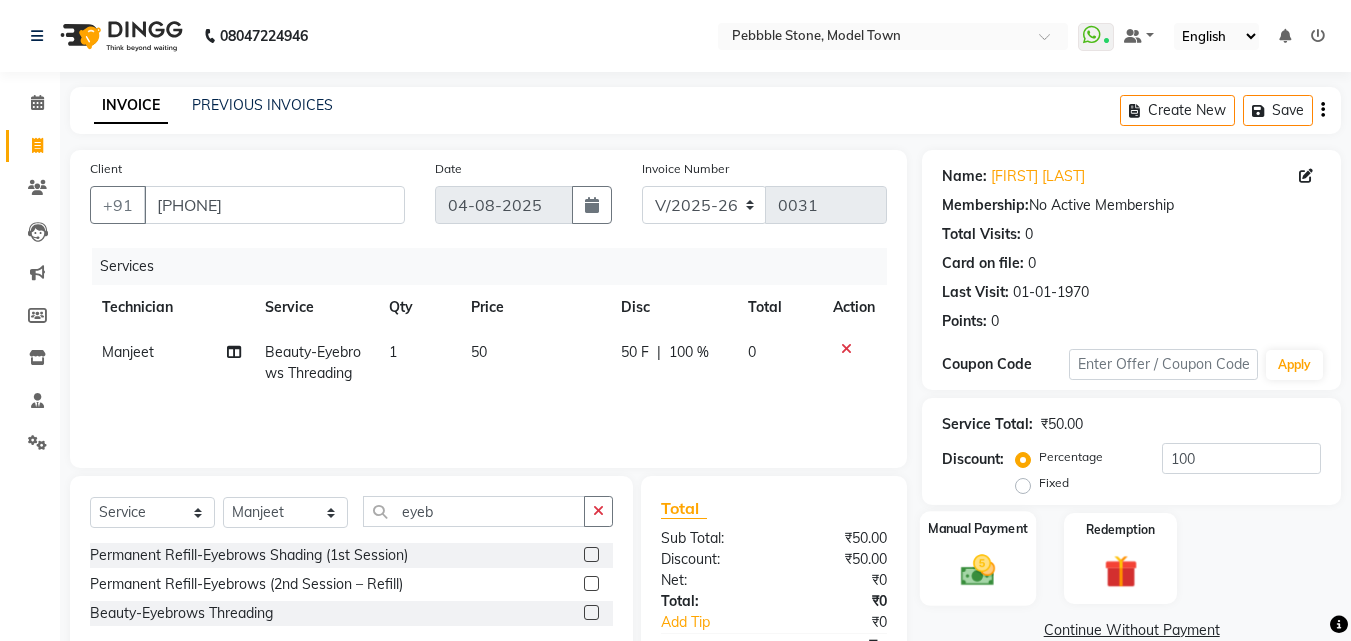 click on "Manual Payment" 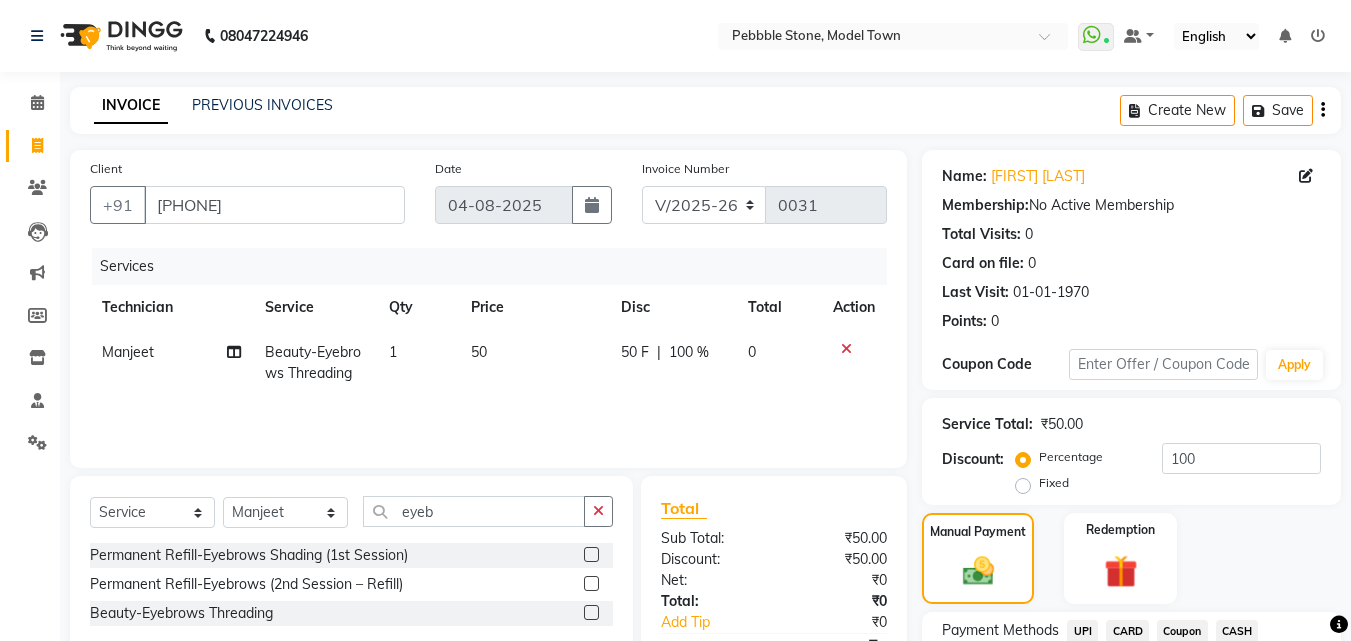 click on "CASH" 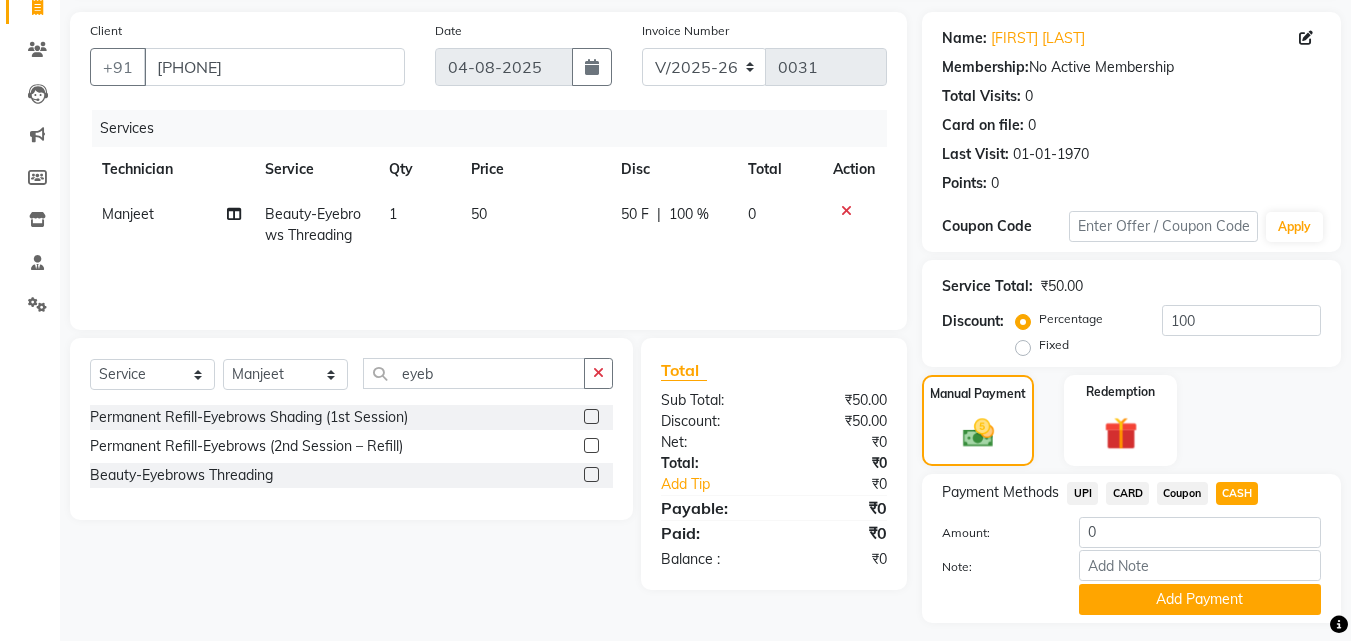 scroll, scrollTop: 191, scrollLeft: 0, axis: vertical 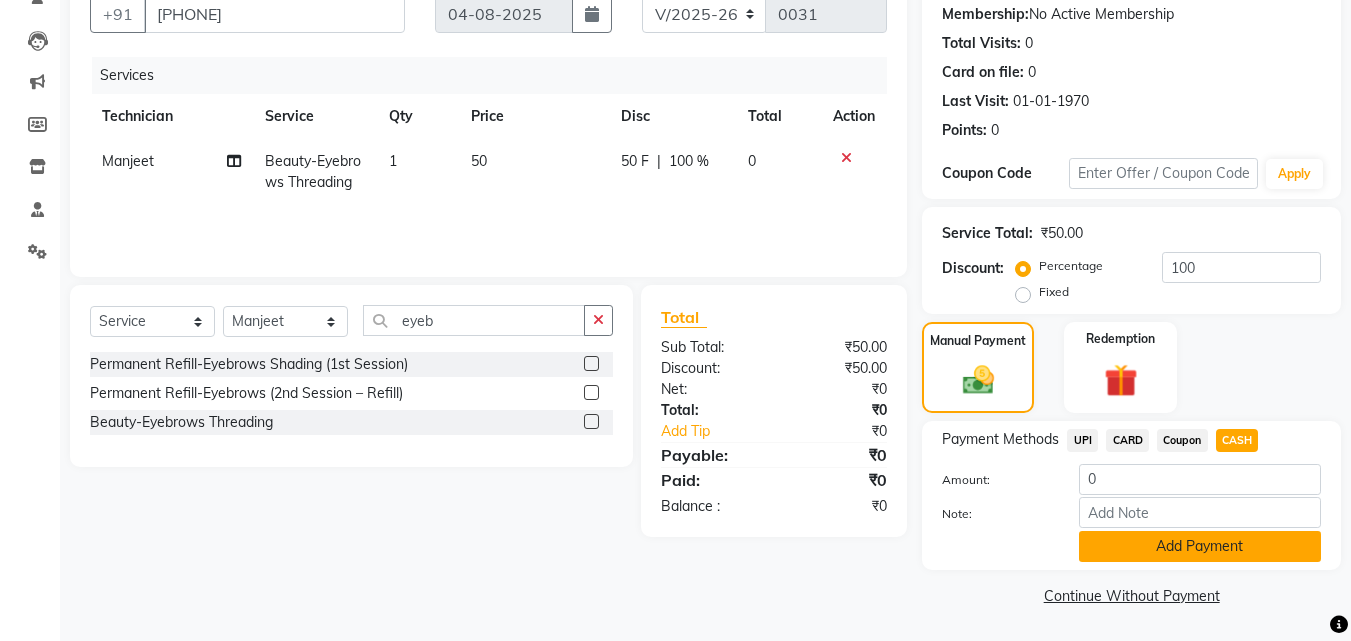 click on "Add Payment" 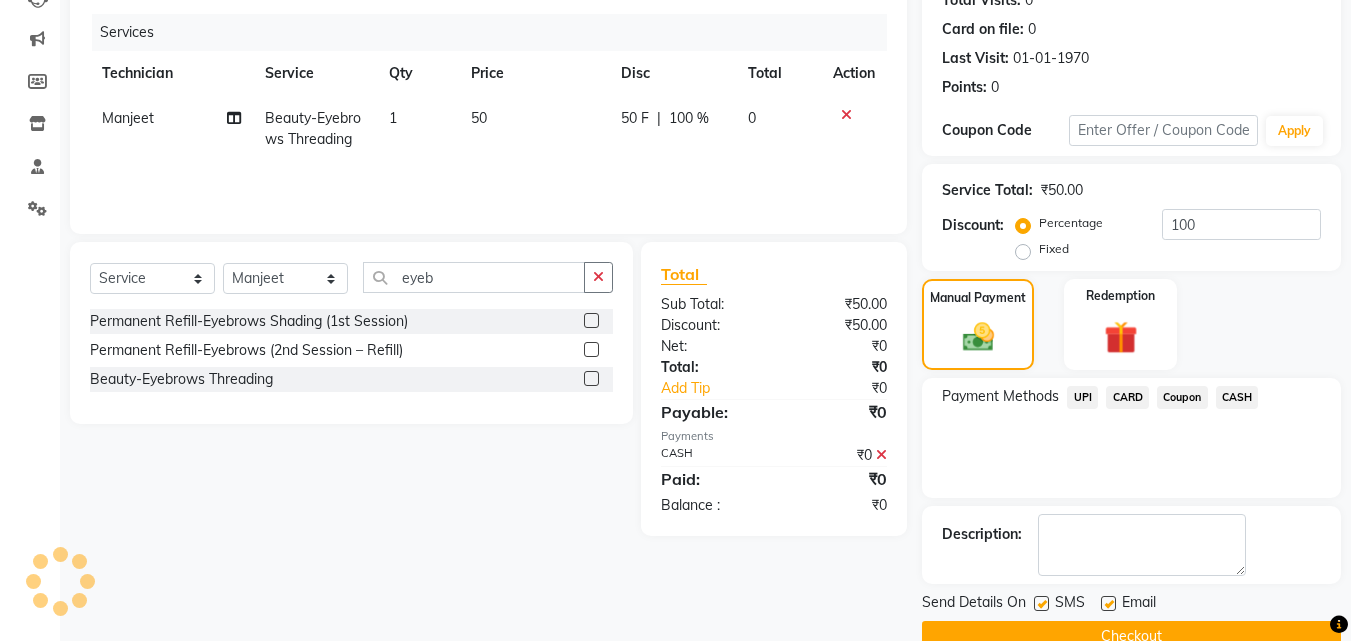 scroll, scrollTop: 275, scrollLeft: 0, axis: vertical 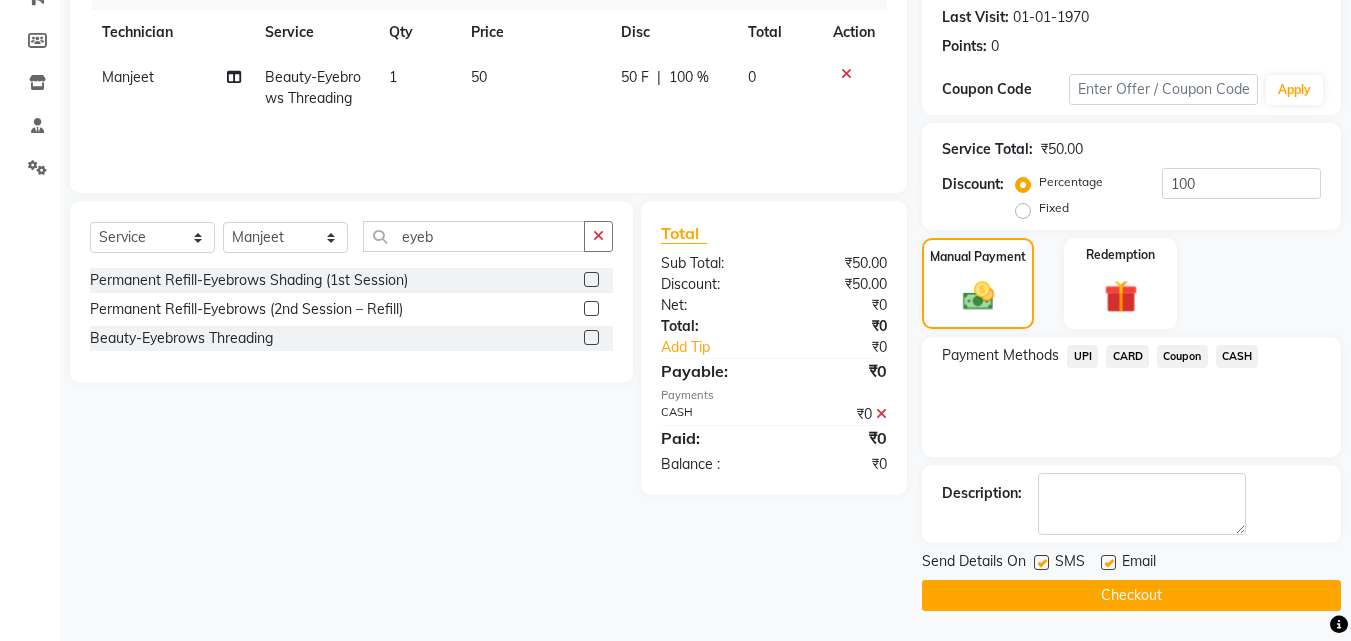 click on "Checkout" 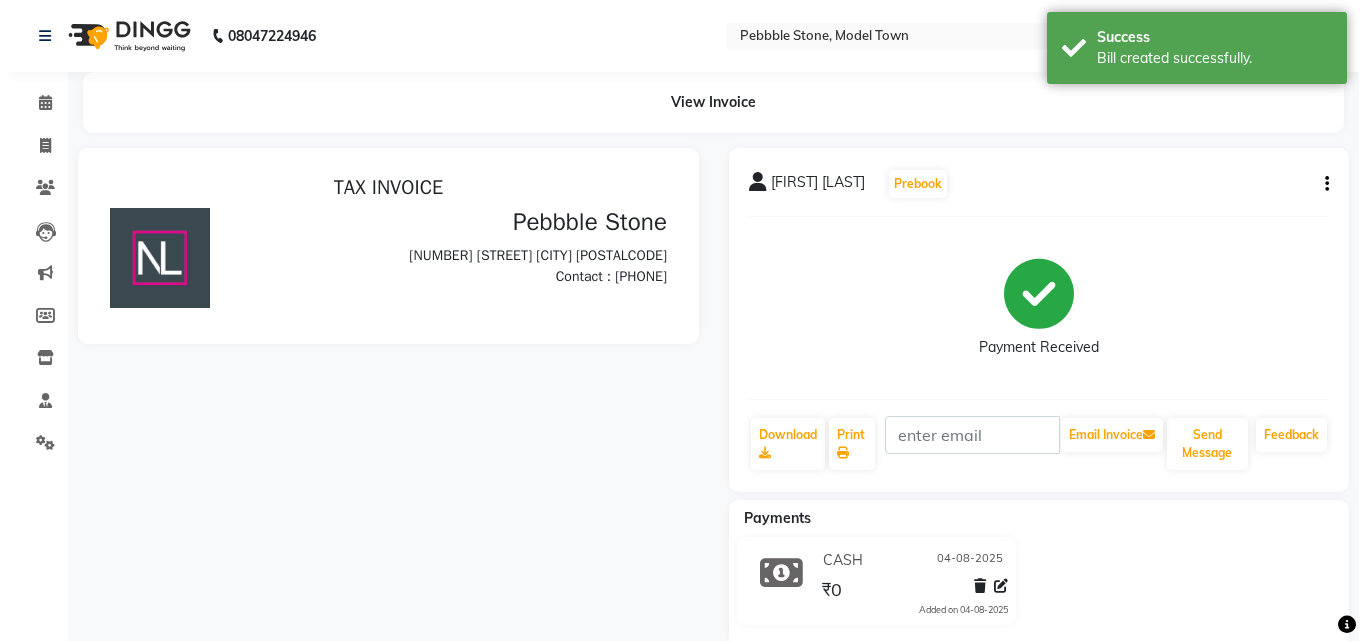 scroll, scrollTop: 0, scrollLeft: 0, axis: both 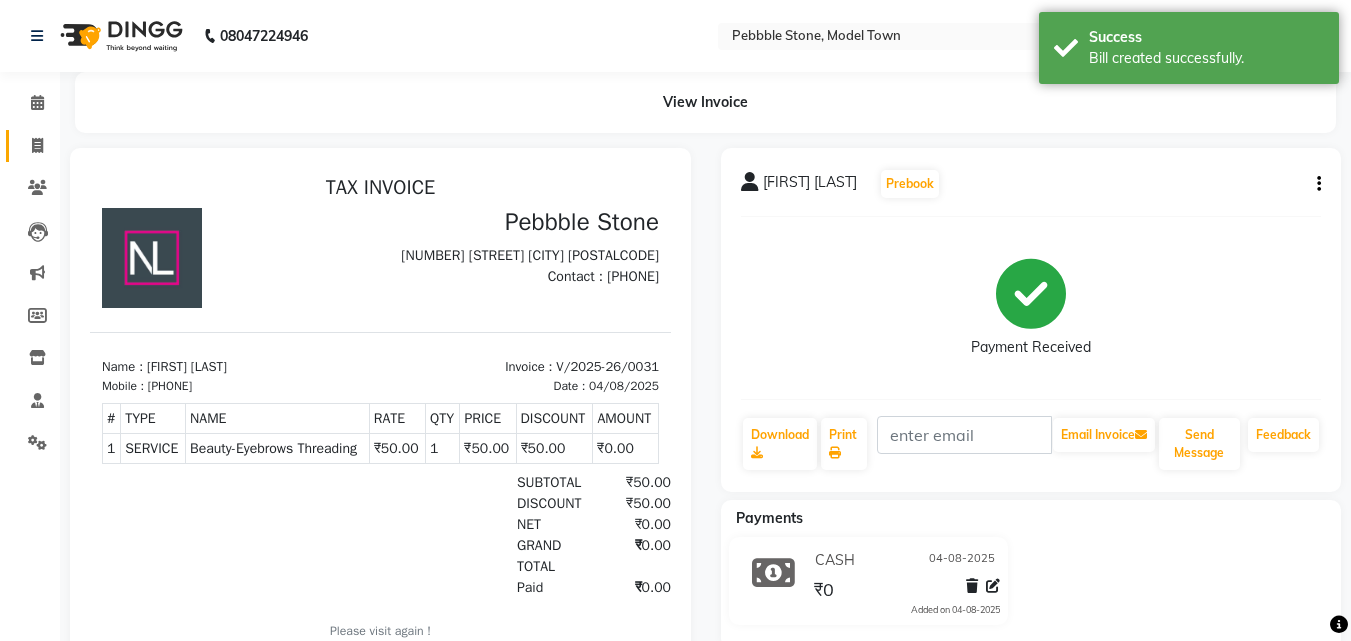 click 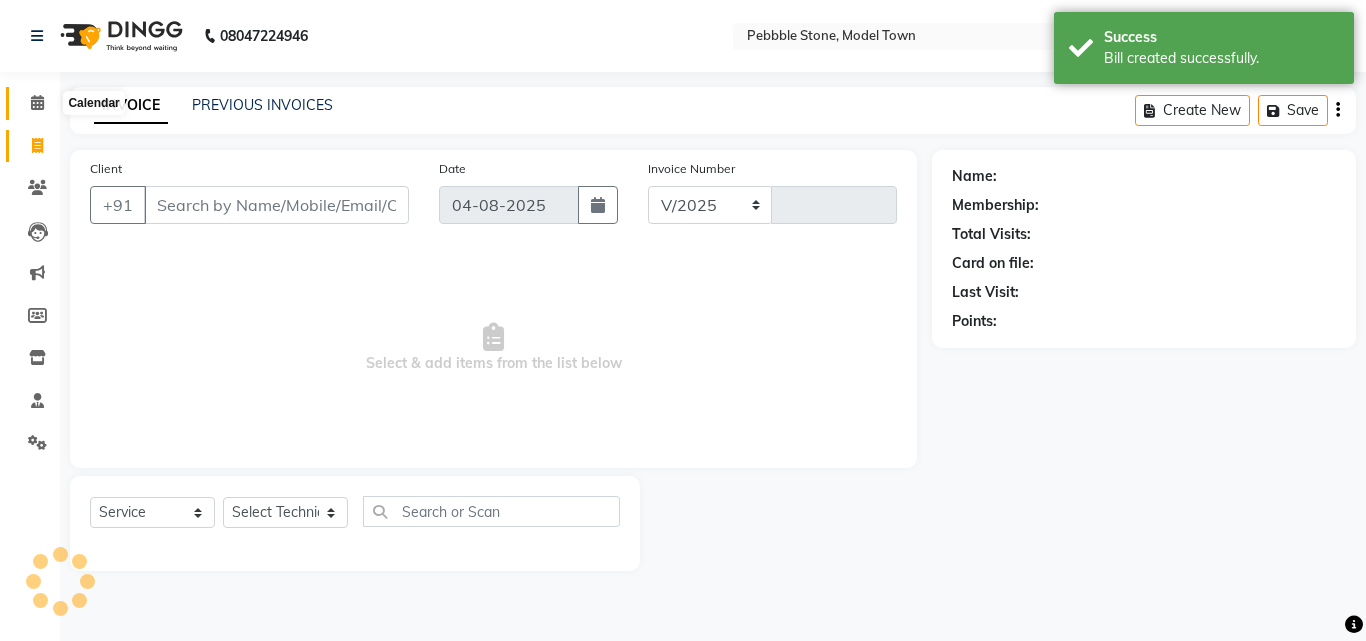 select on "8684" 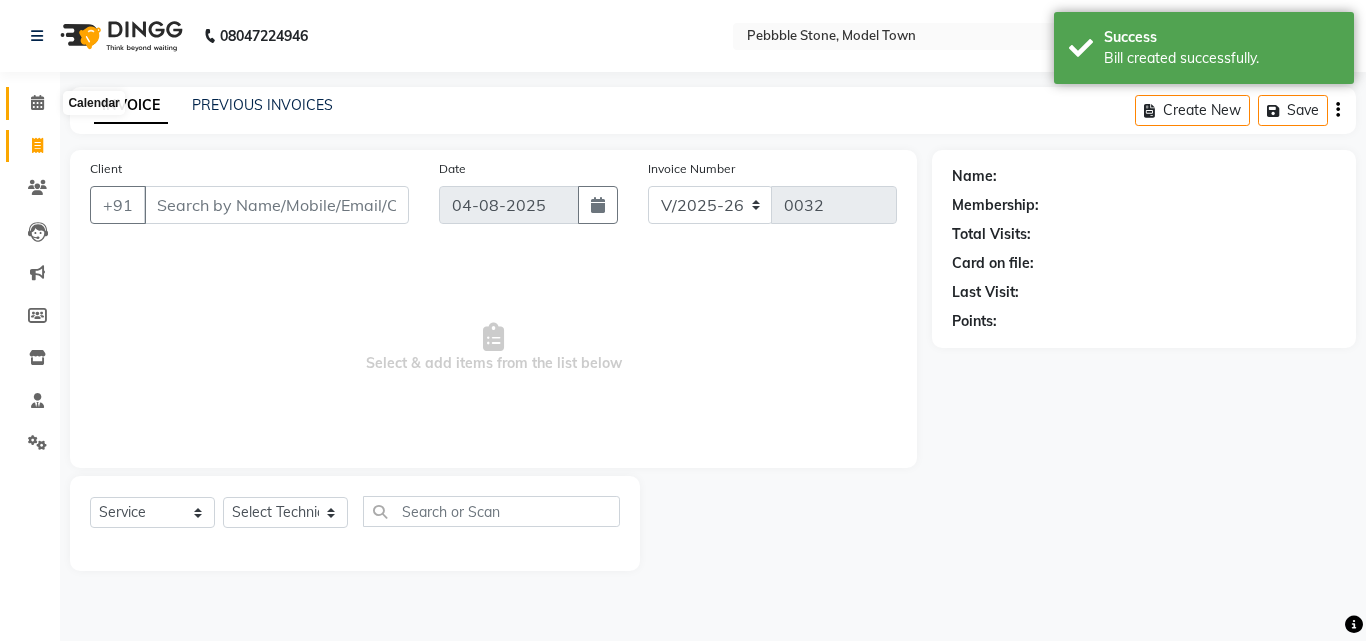click 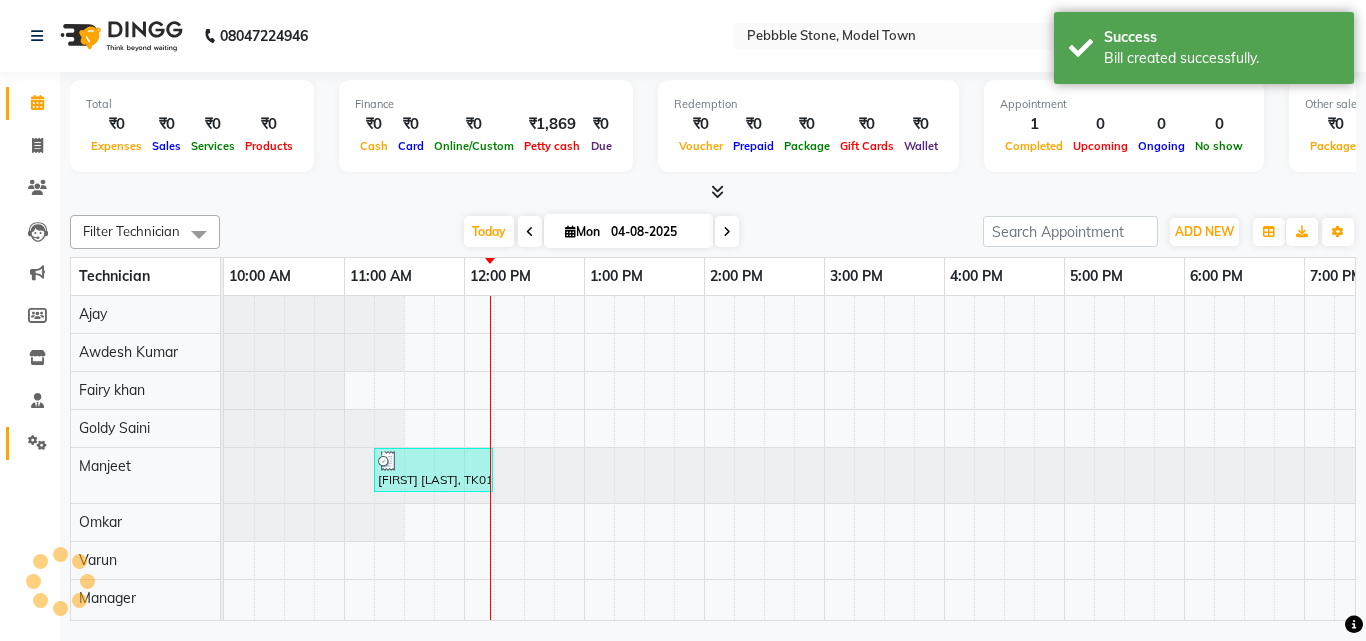 scroll, scrollTop: 0, scrollLeft: 189, axis: horizontal 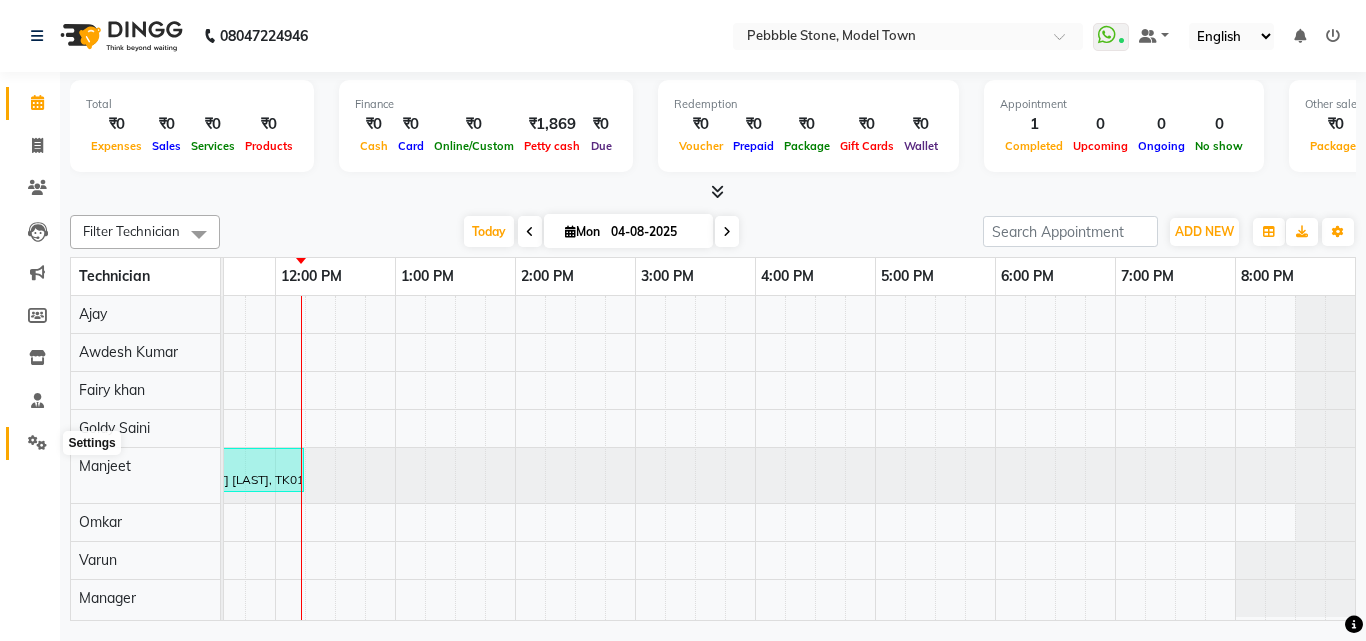 click 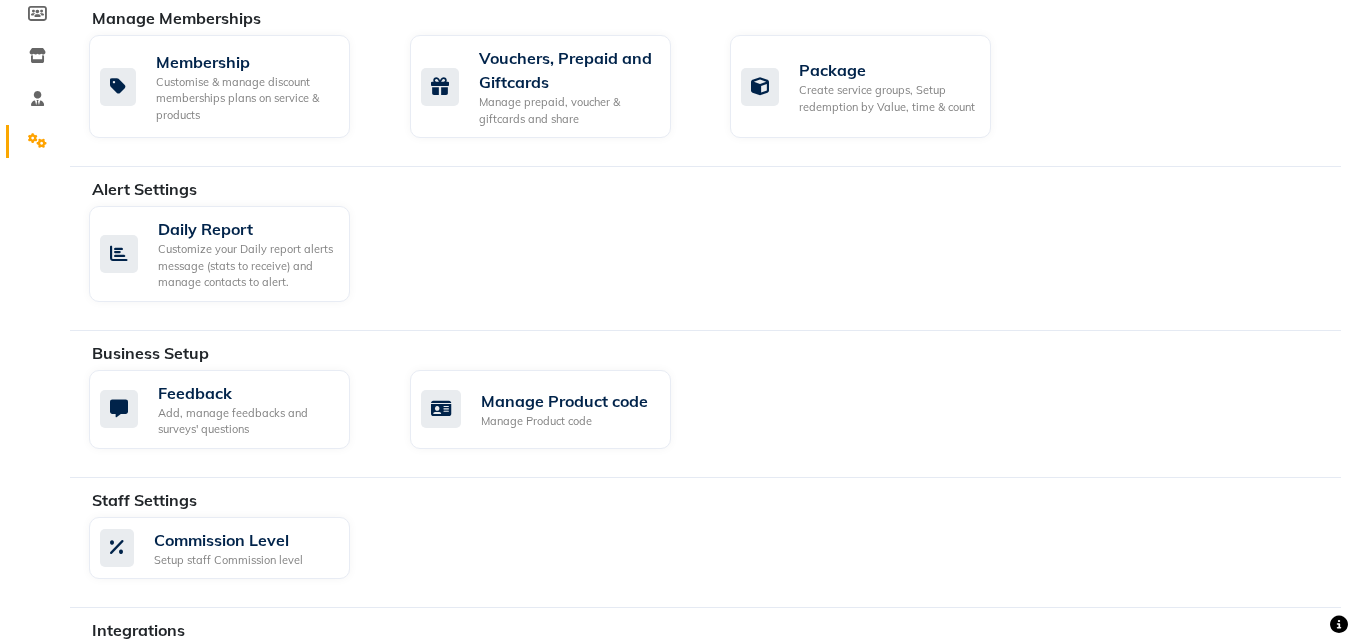 scroll, scrollTop: 457, scrollLeft: 0, axis: vertical 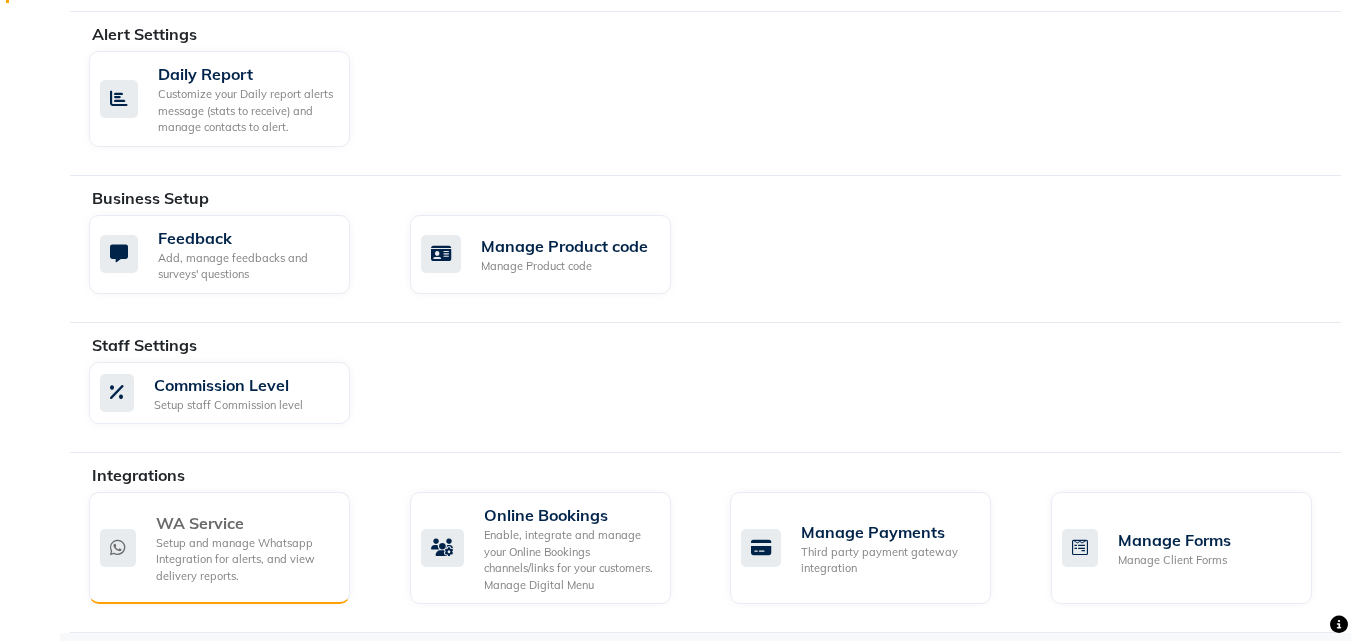 click on "Setup and manage Whatsapp Integration for alerts, and view delivery reports." 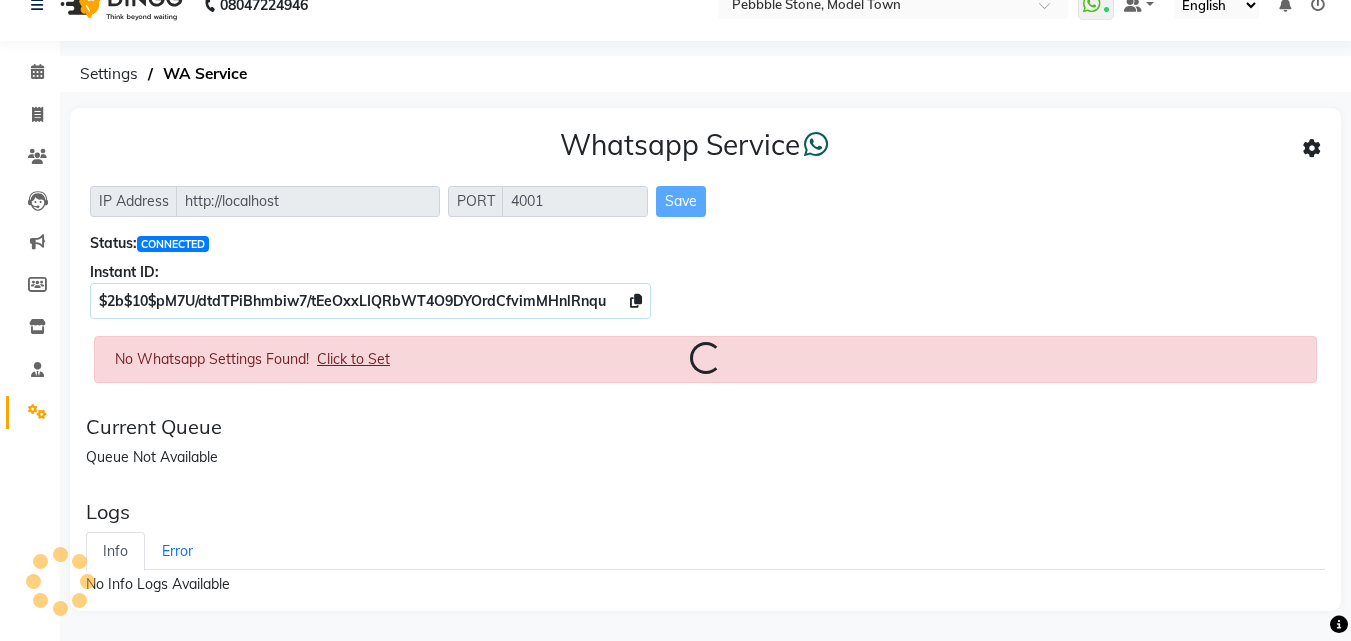 scroll, scrollTop: 0, scrollLeft: 0, axis: both 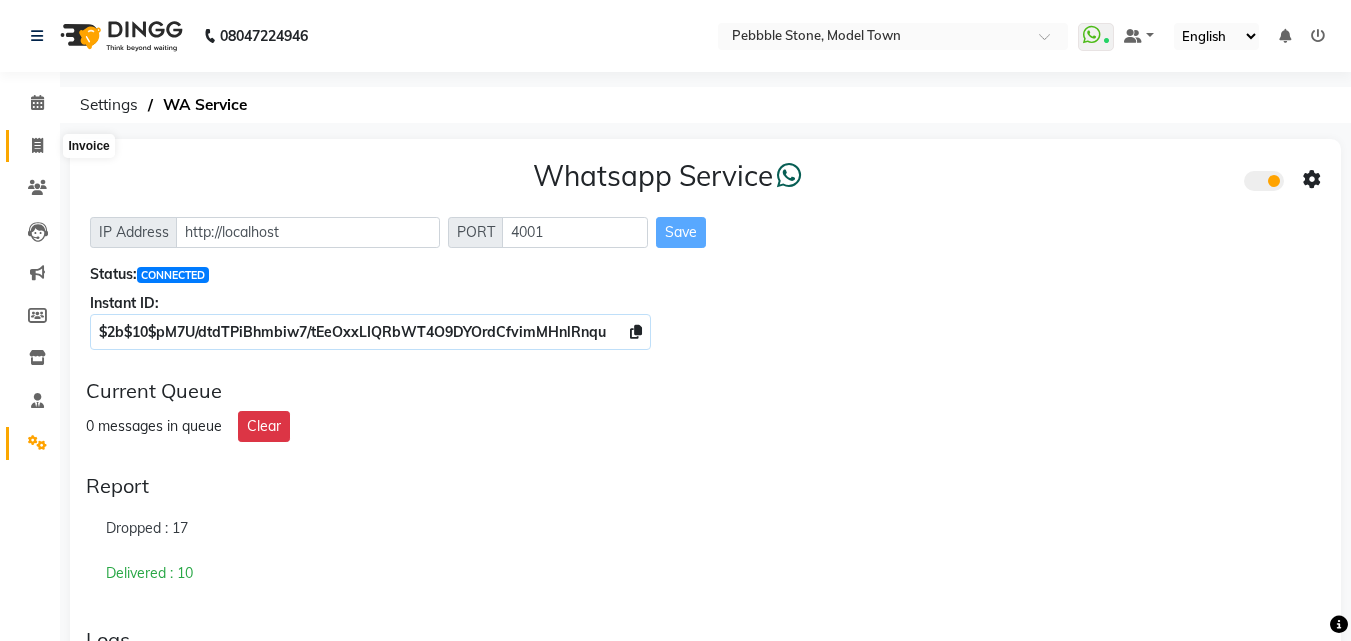 click 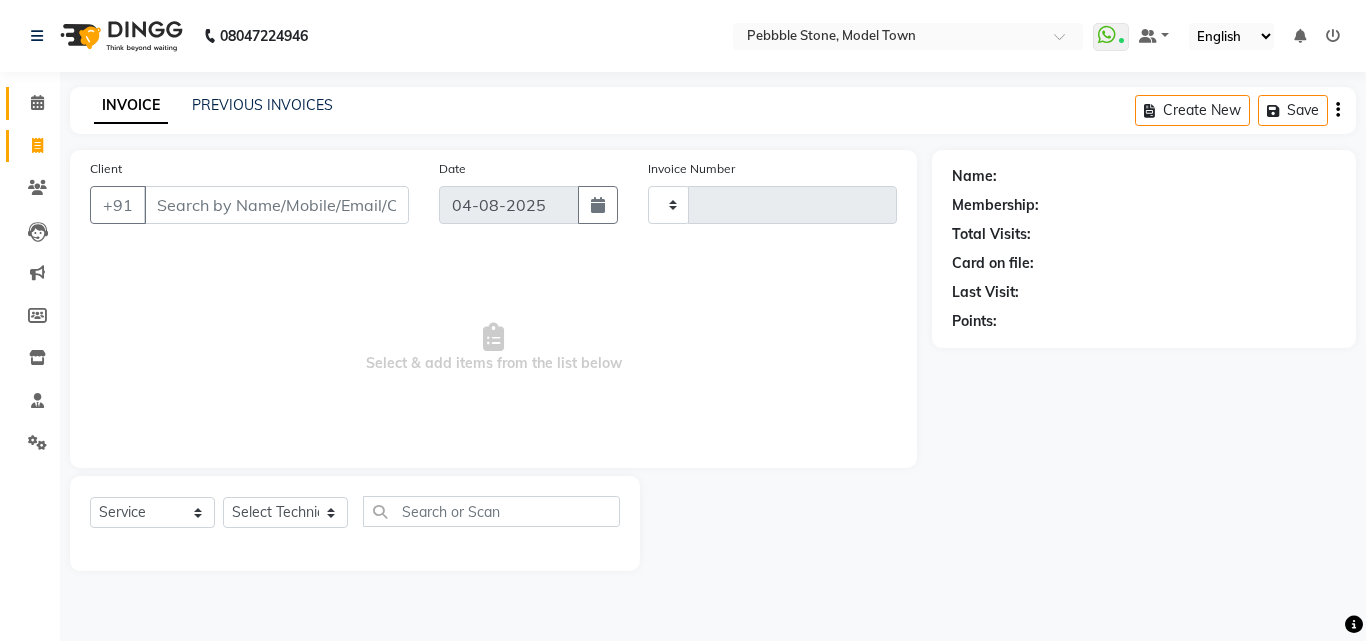 type on "0032" 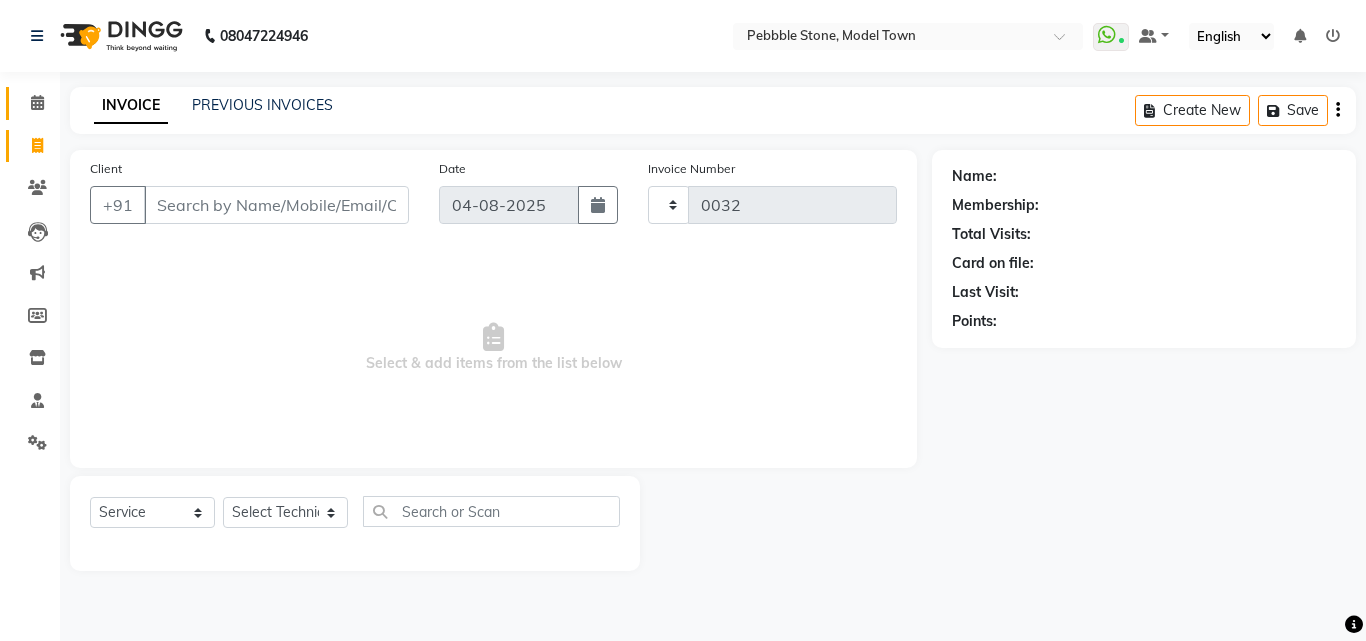 select on "8684" 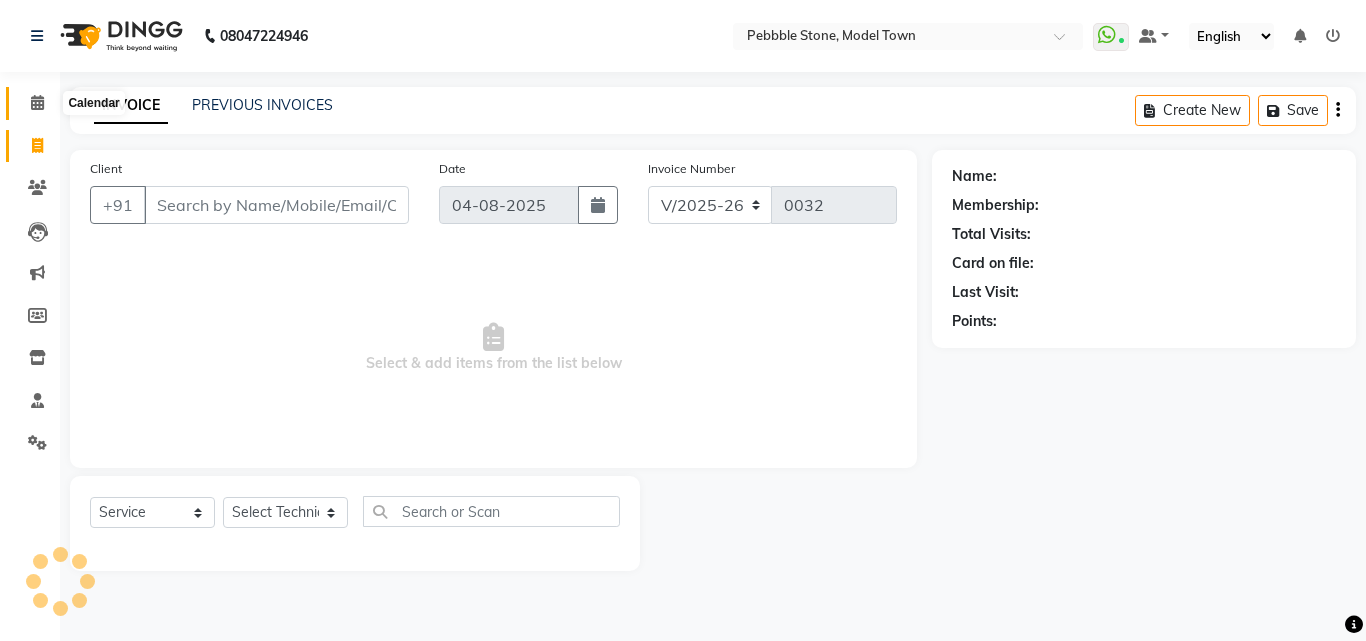 click 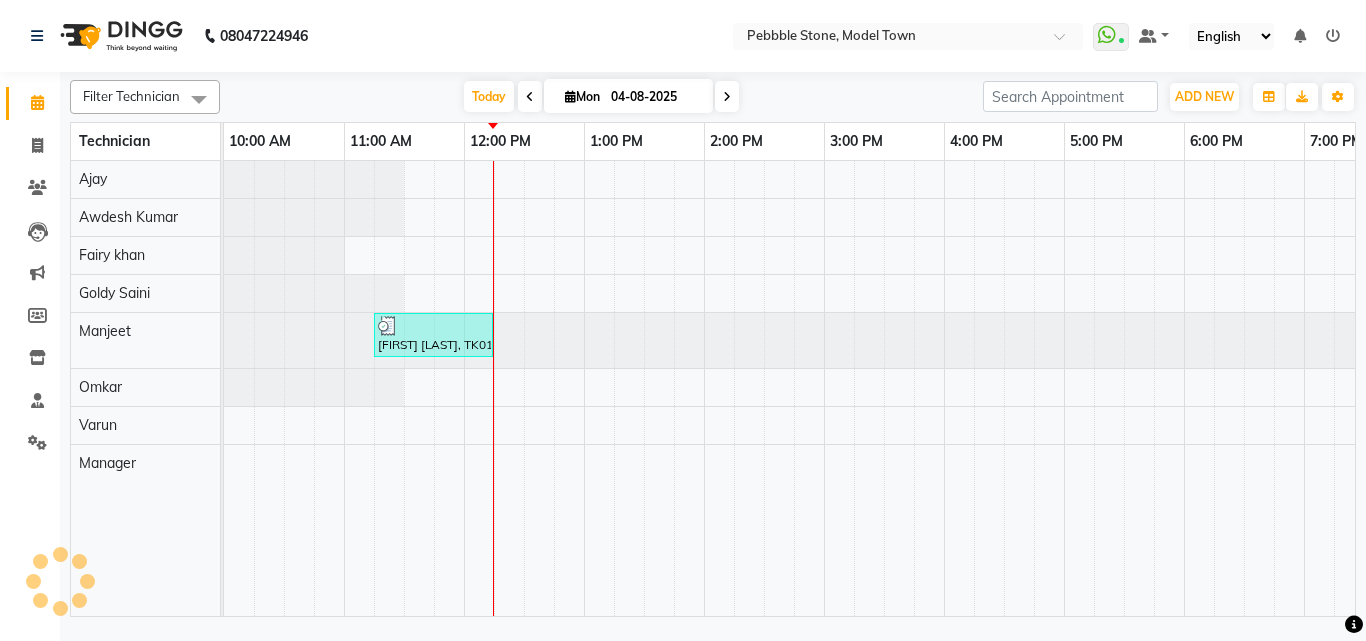 scroll, scrollTop: 0, scrollLeft: 0, axis: both 